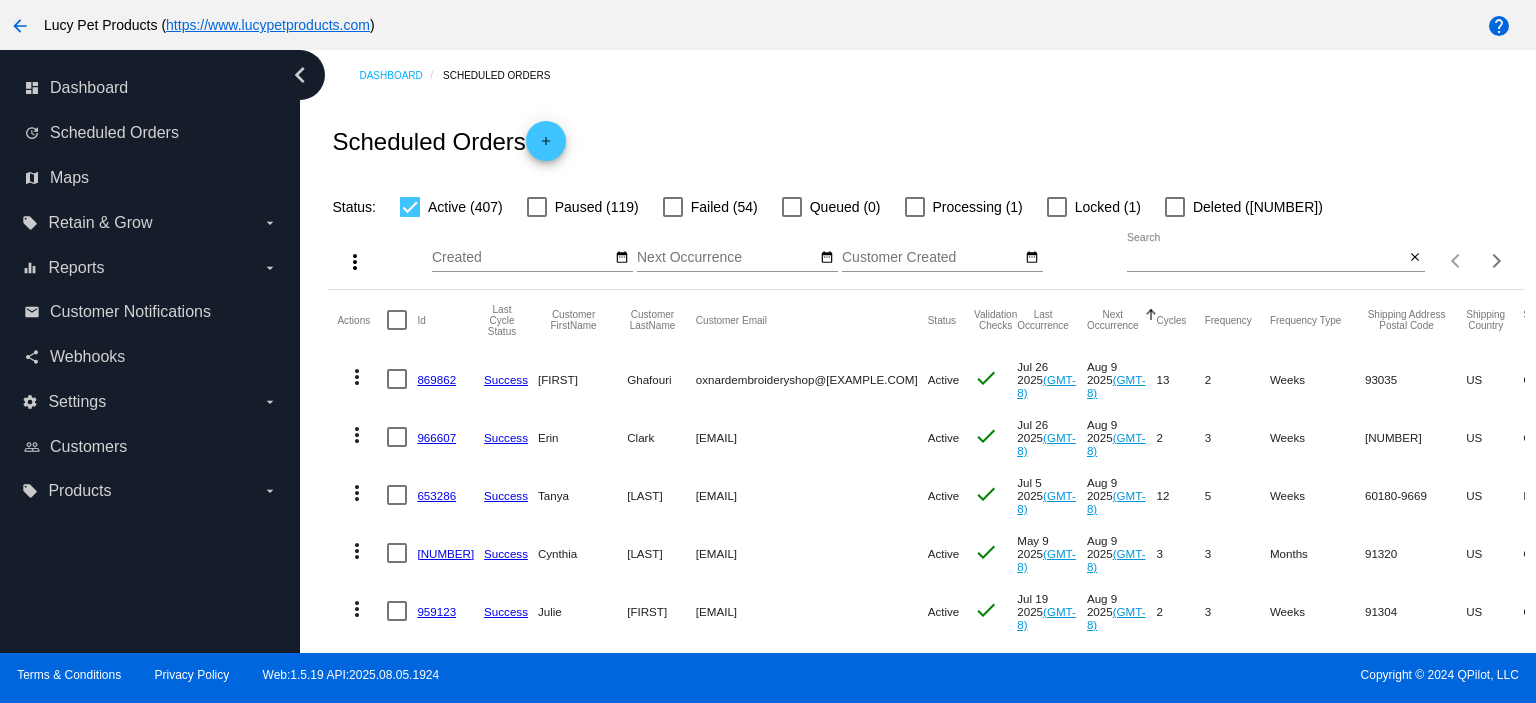 scroll, scrollTop: 0, scrollLeft: 0, axis: both 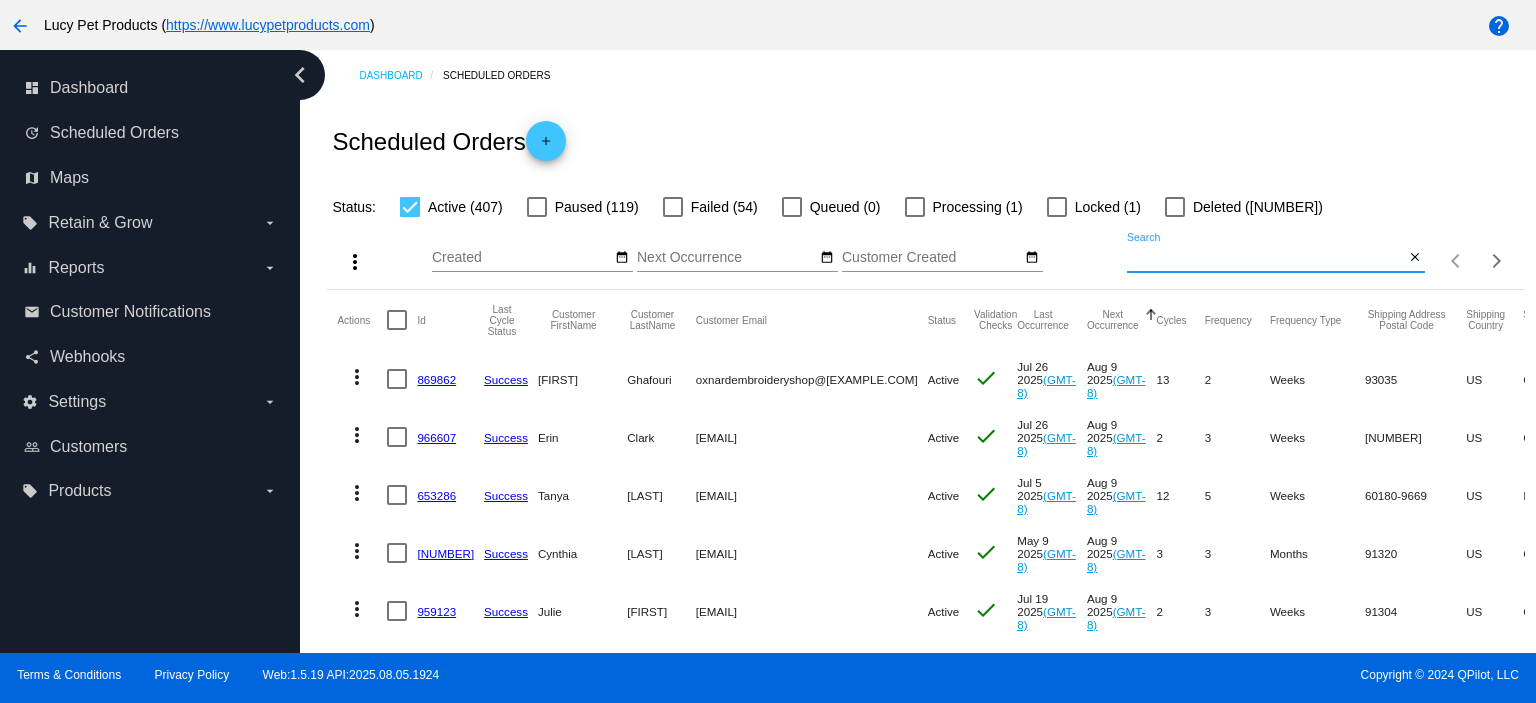 paste on "[EMAIL]" 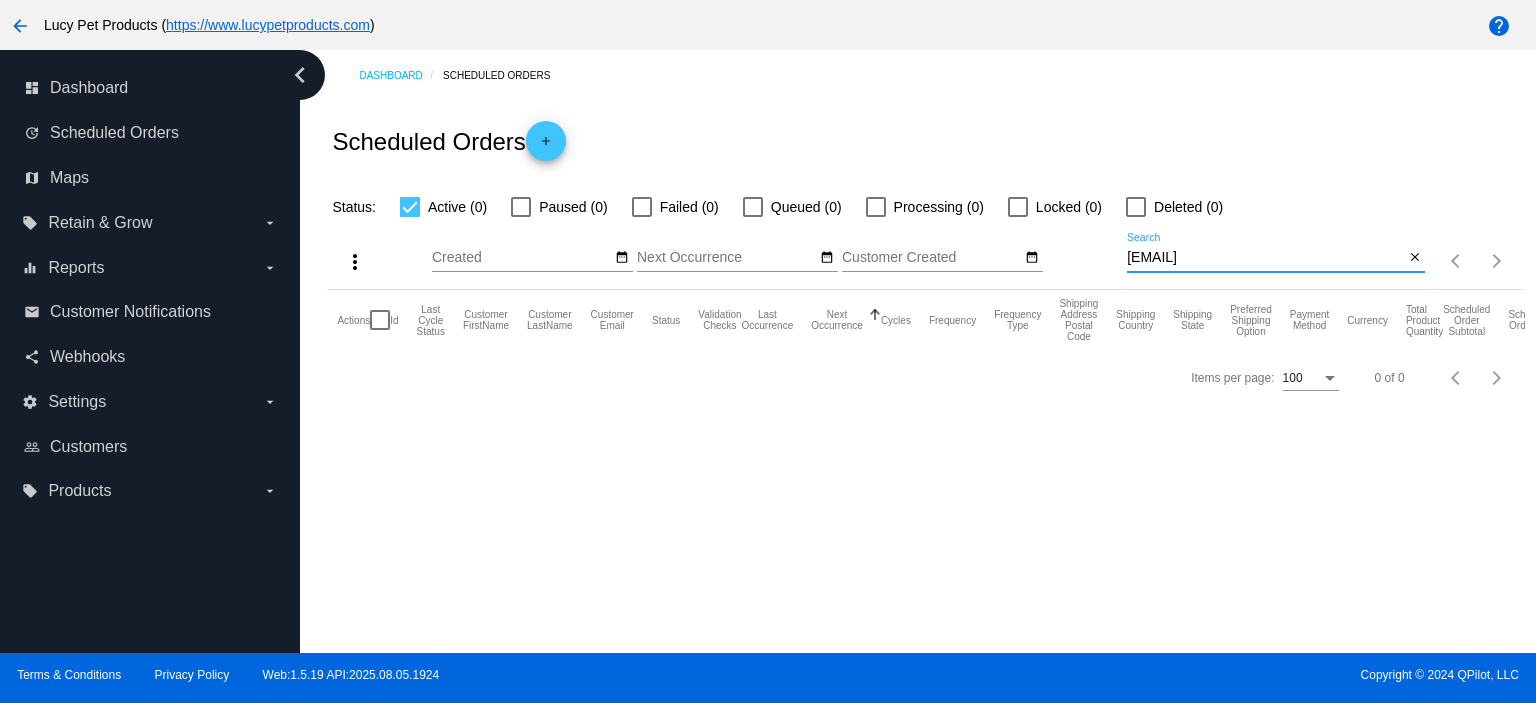 click on "[EMAIL]" at bounding box center (1265, 258) 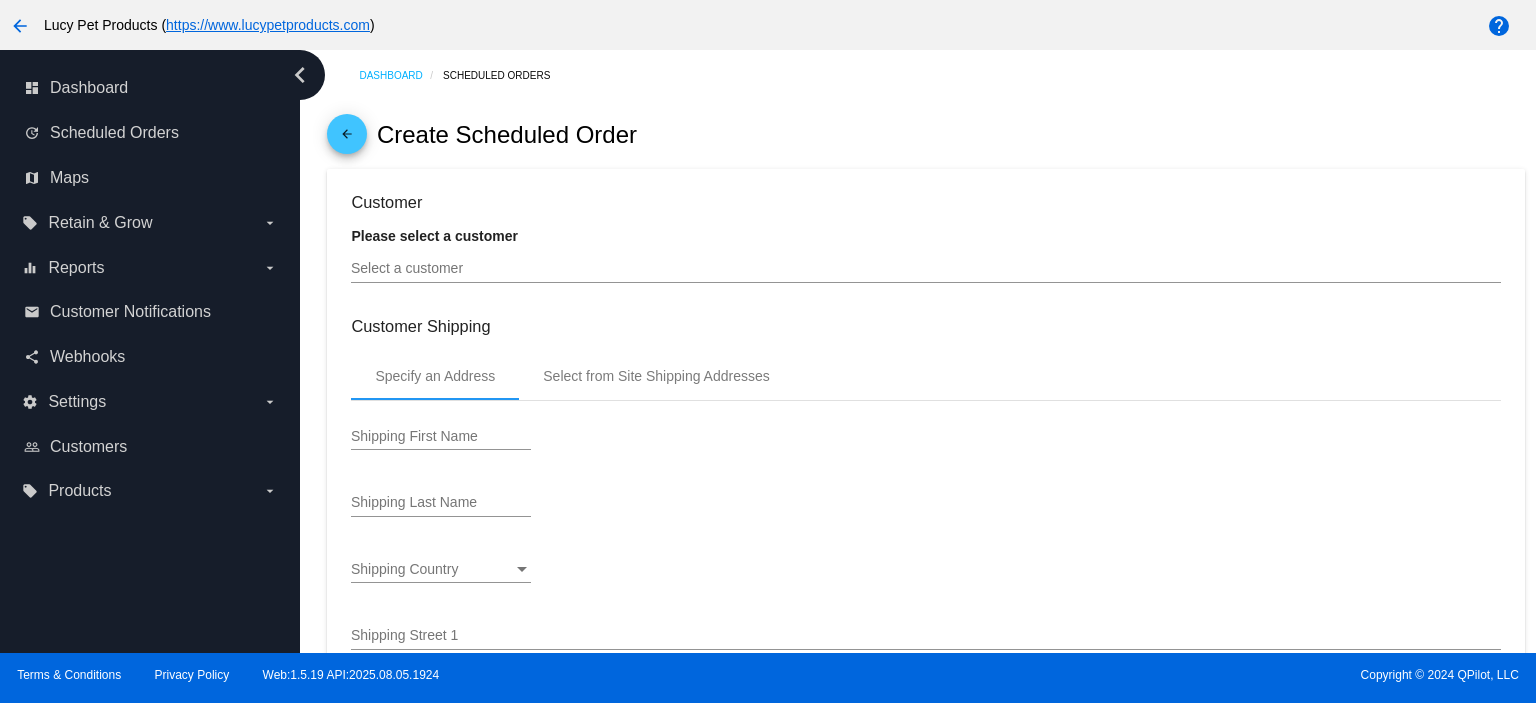 type on "9/8/2025" 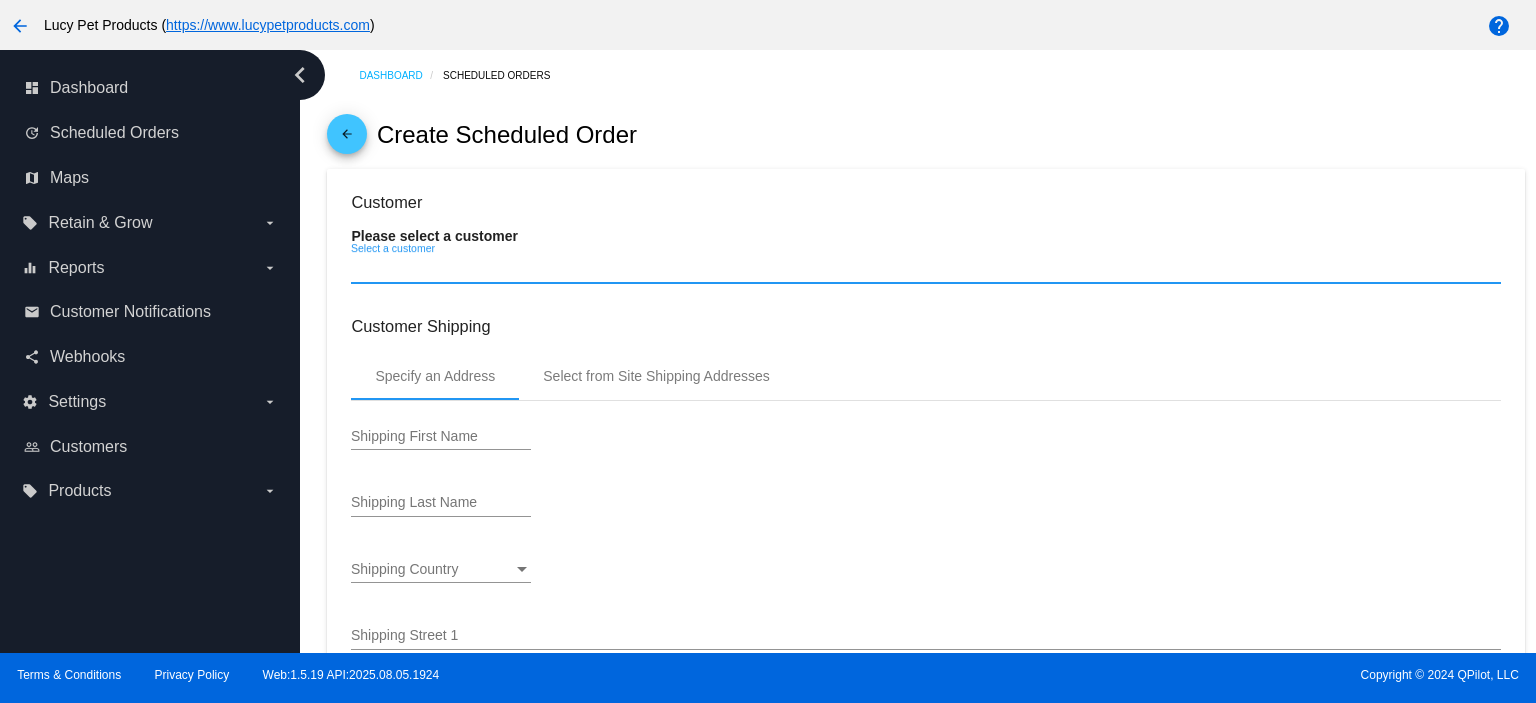 click on "Select a customer" at bounding box center [925, 269] 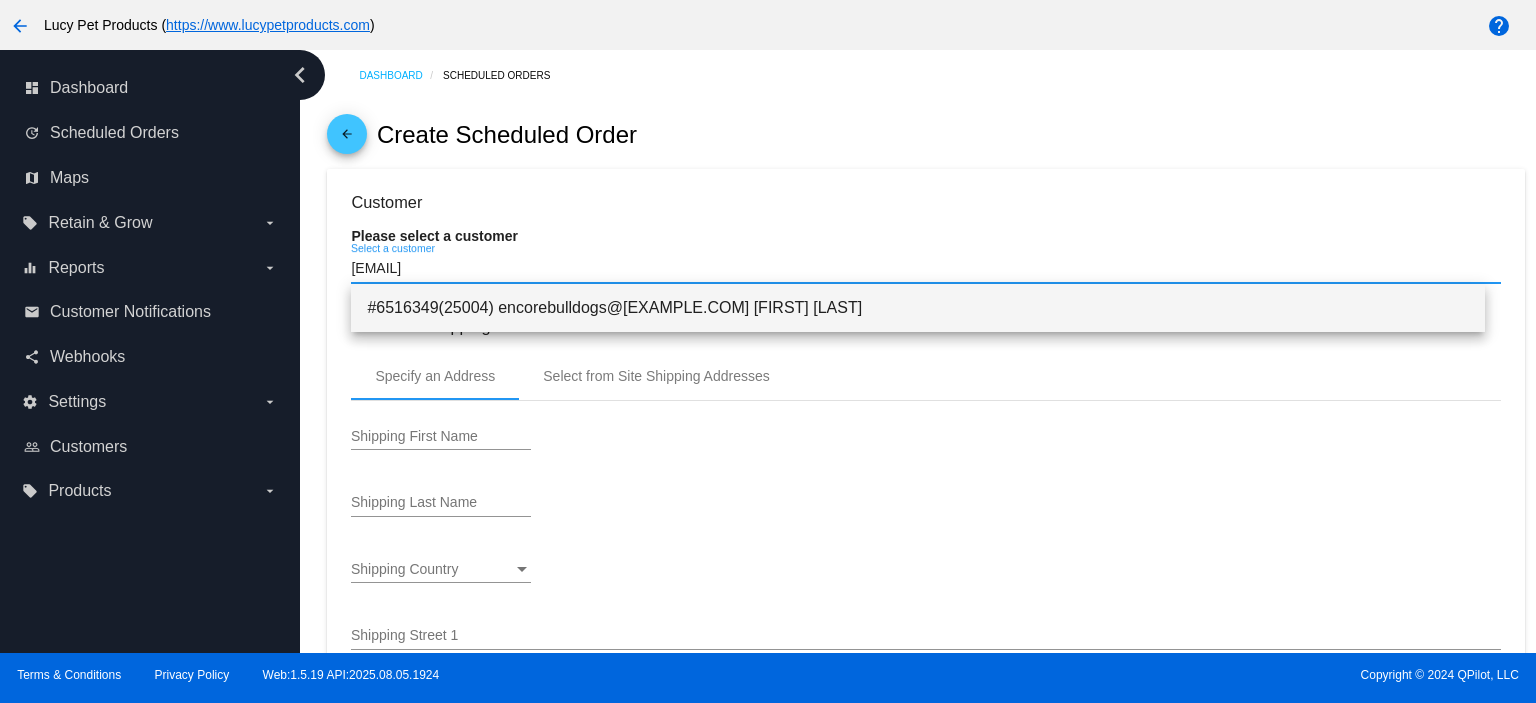 type on "[EMAIL]" 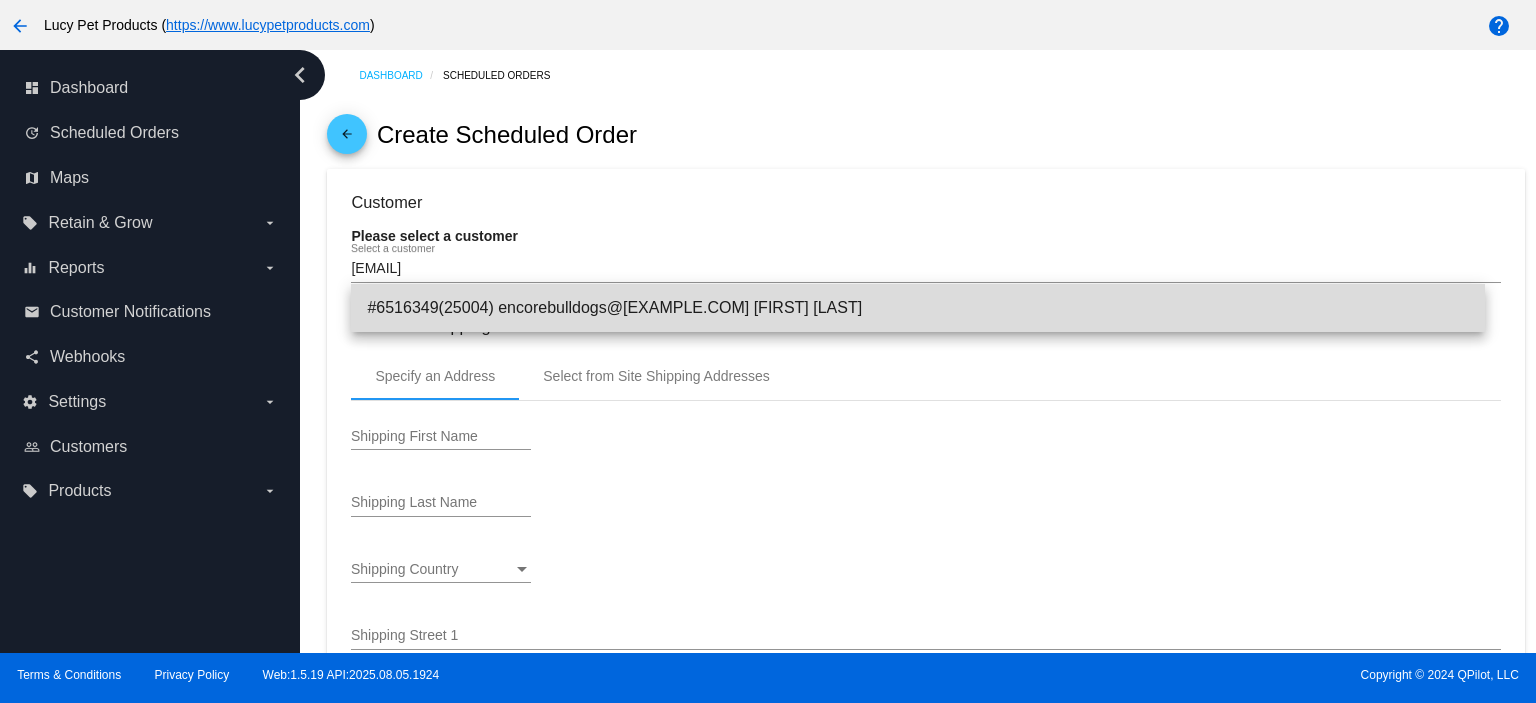 click on "#6516349(25004)
encorebulldogs@[EXAMPLE.COM]
[FIRST] [LAST]" at bounding box center [918, 308] 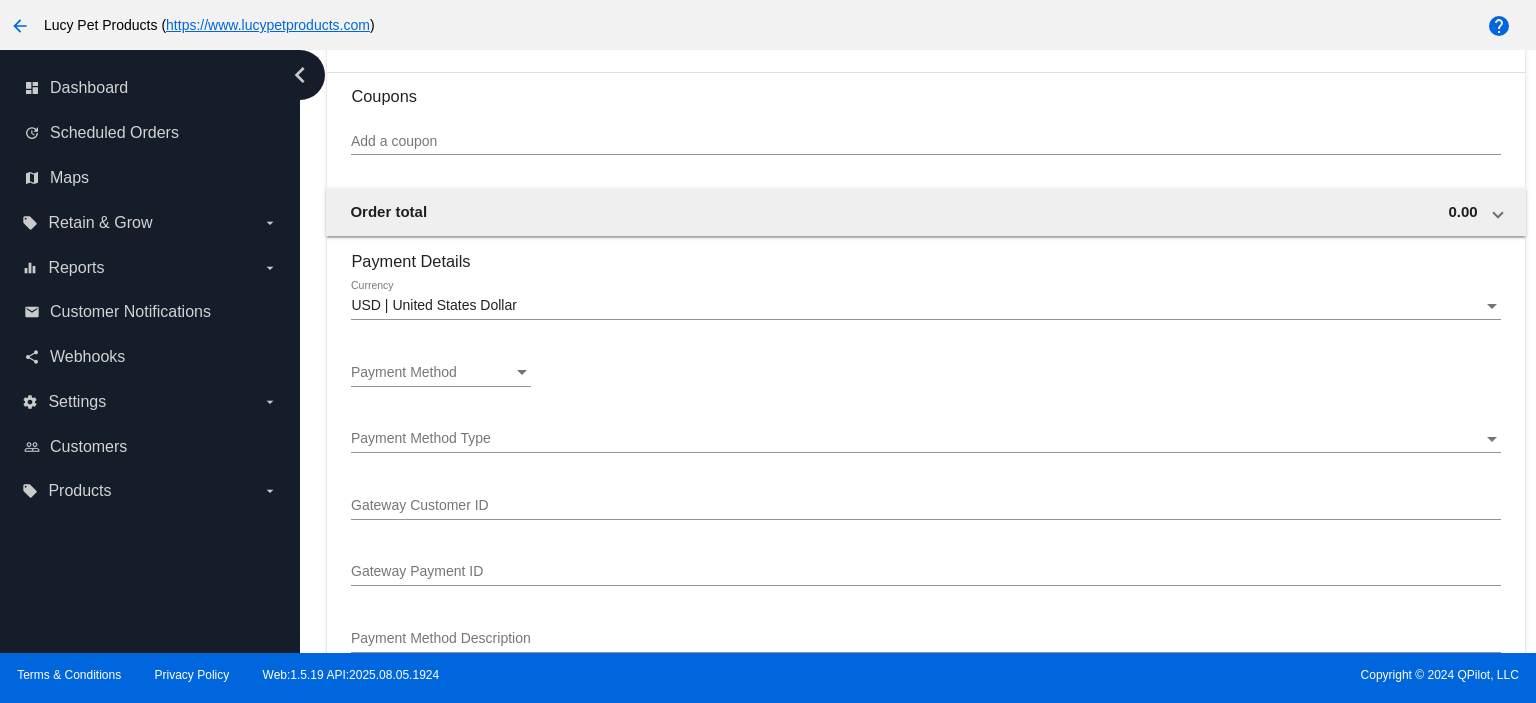 scroll, scrollTop: 1333, scrollLeft: 0, axis: vertical 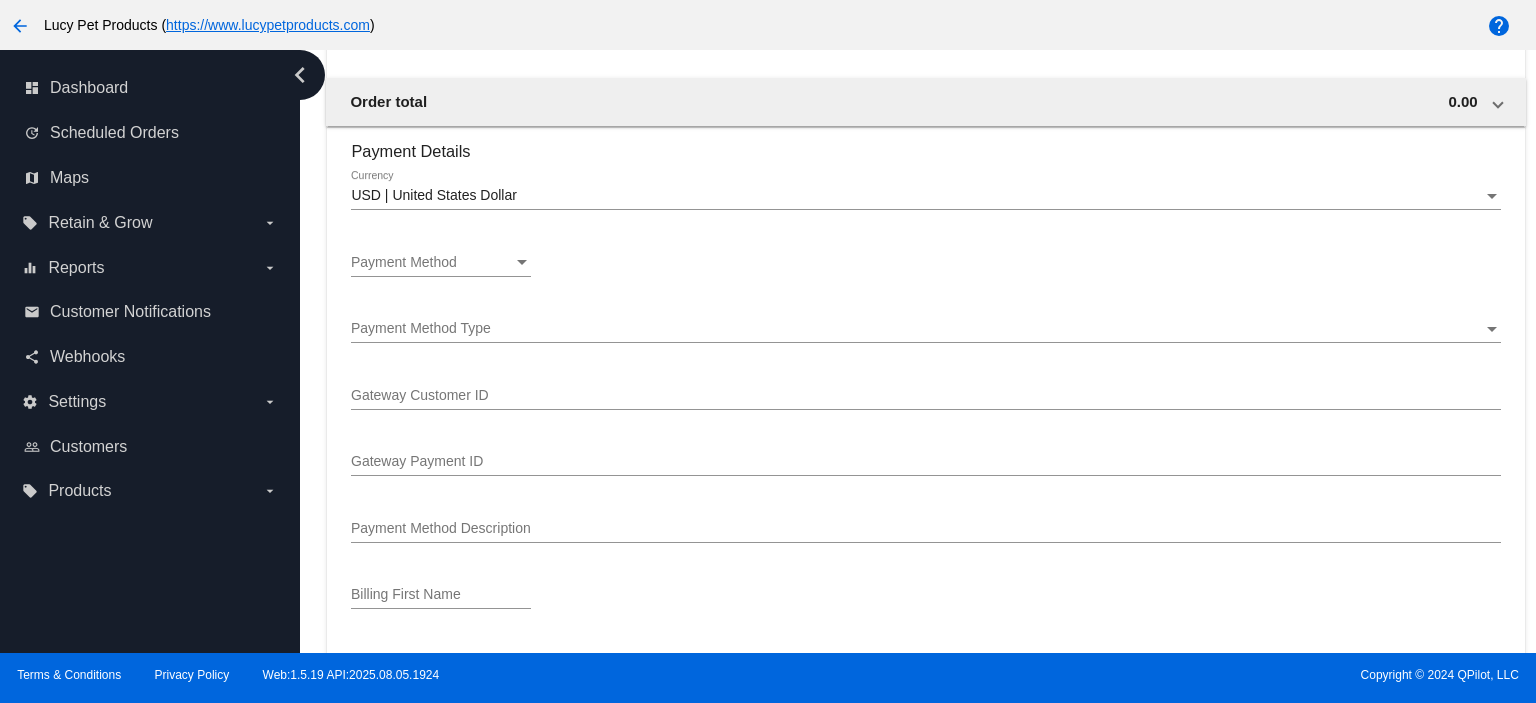 click on "Payment Method
Payment Method" 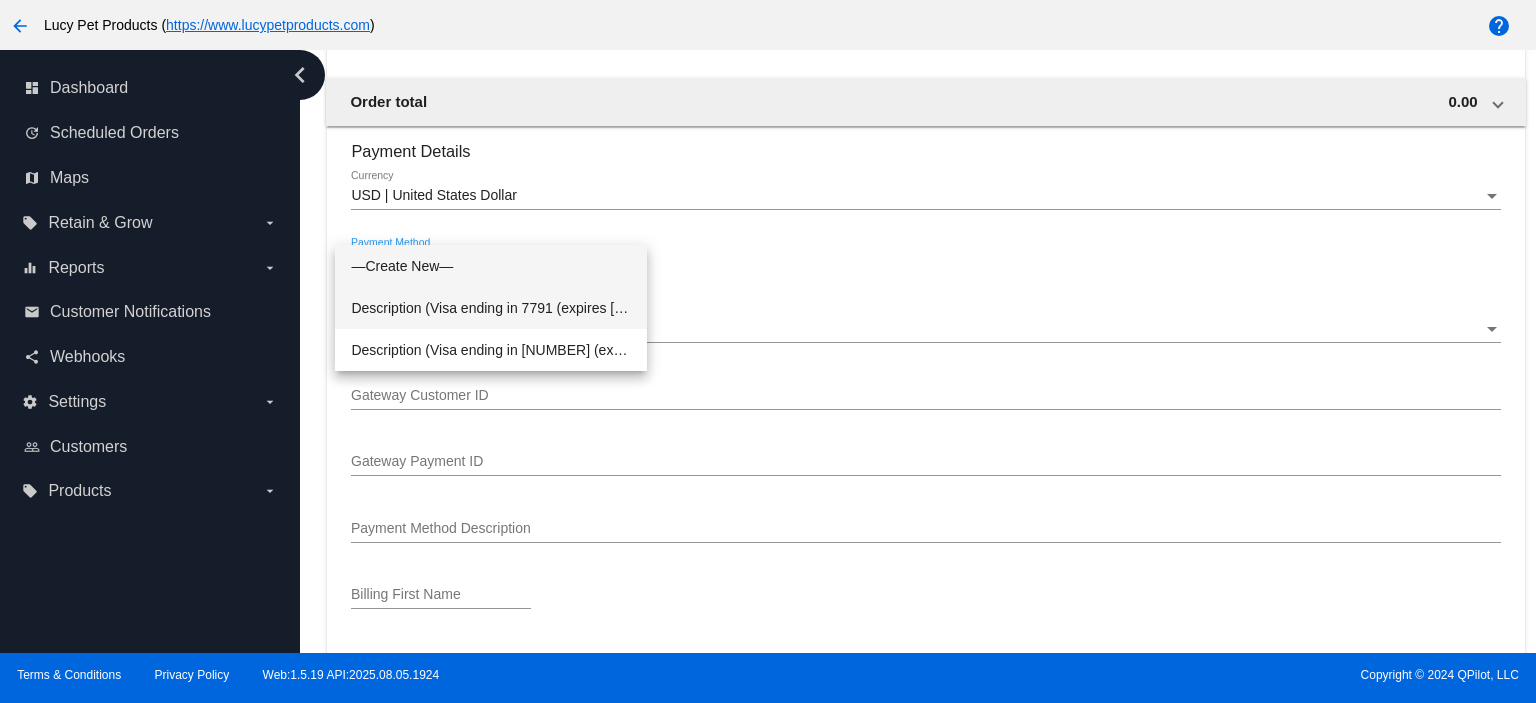 click on "Description (Visa ending in 7791 (expires [MONTH]/[DAY])) GatewayCustomerId (cus_S2WRT4utBlYaFz)
GatewayPaymentId (pm_1RGrK4CKibLm462RKRIwEng9)" at bounding box center (491, 308) 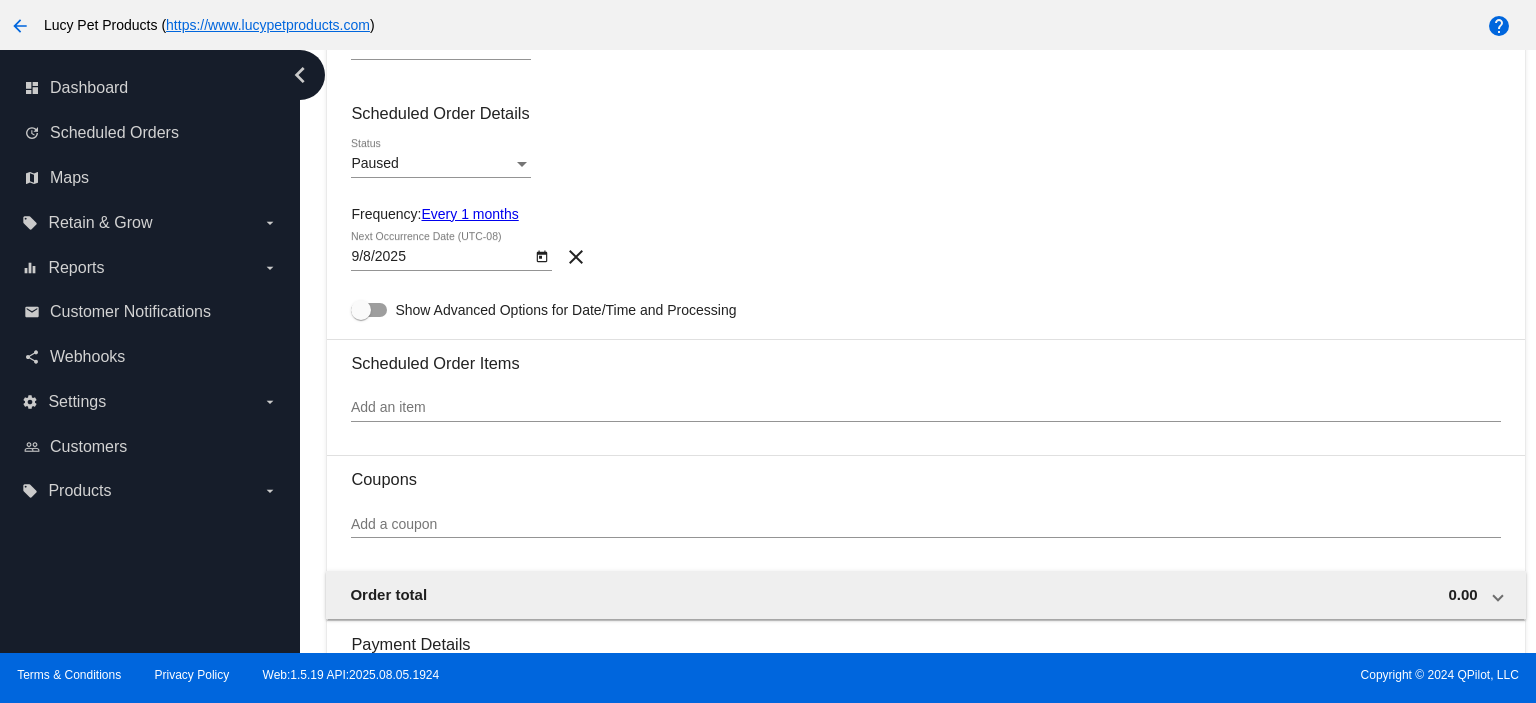 scroll, scrollTop: 837, scrollLeft: 0, axis: vertical 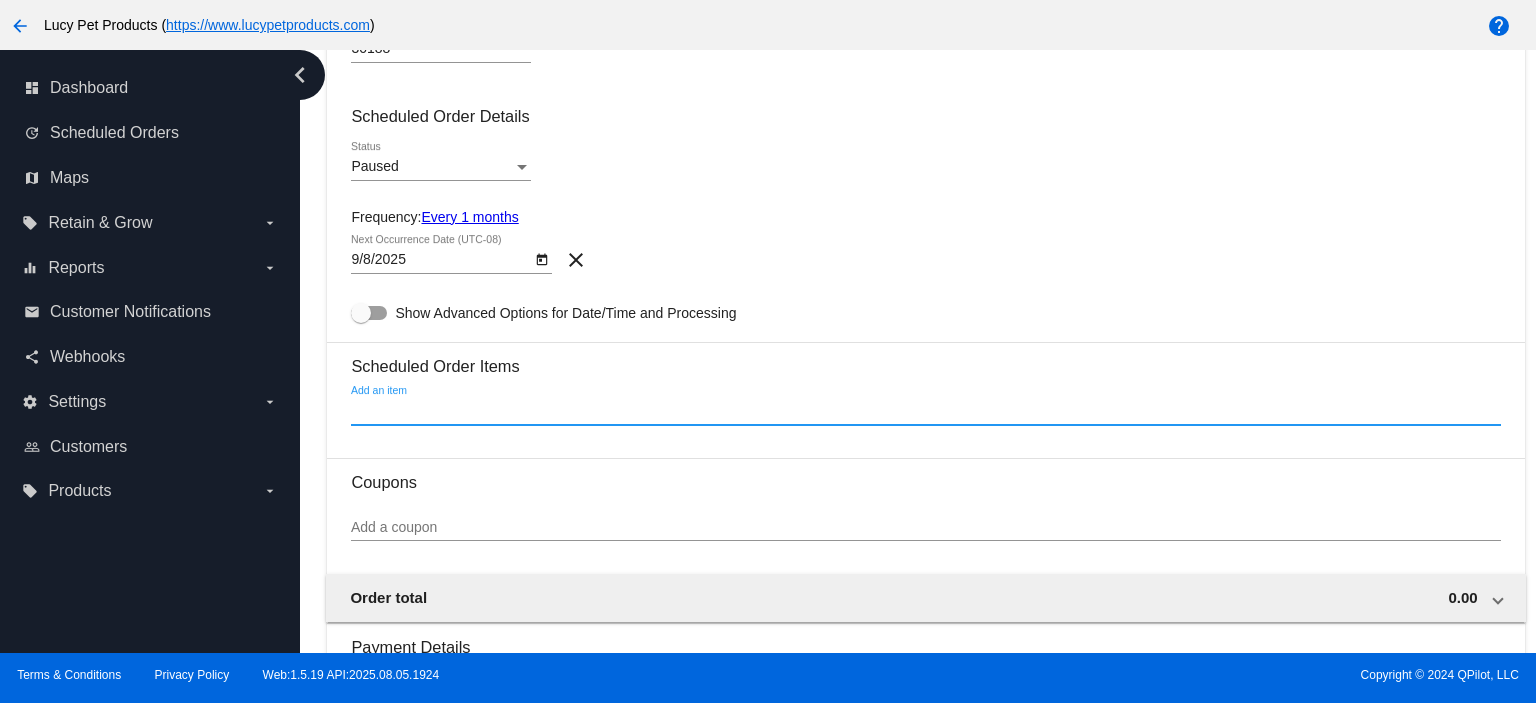click on "Add an item" at bounding box center [925, 411] 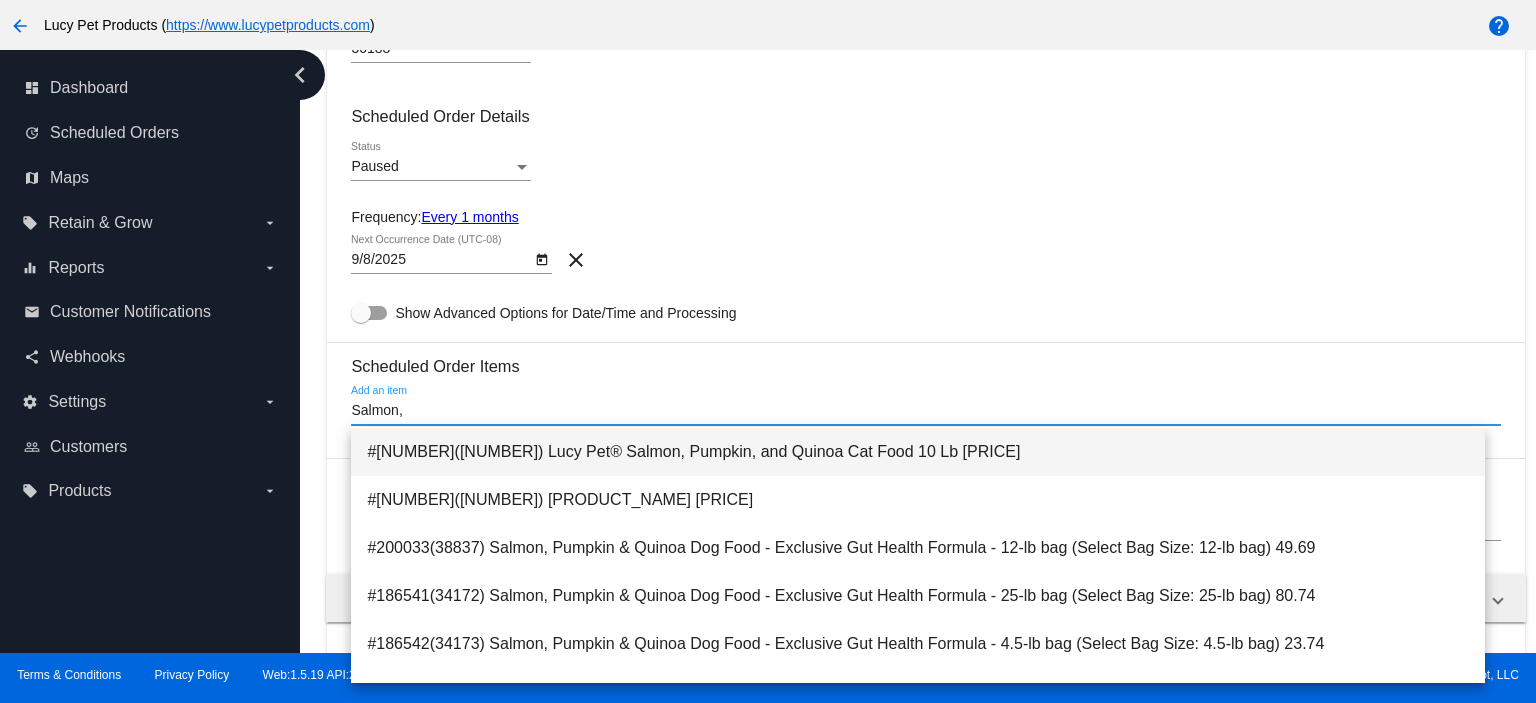 scroll, scrollTop: 133, scrollLeft: 0, axis: vertical 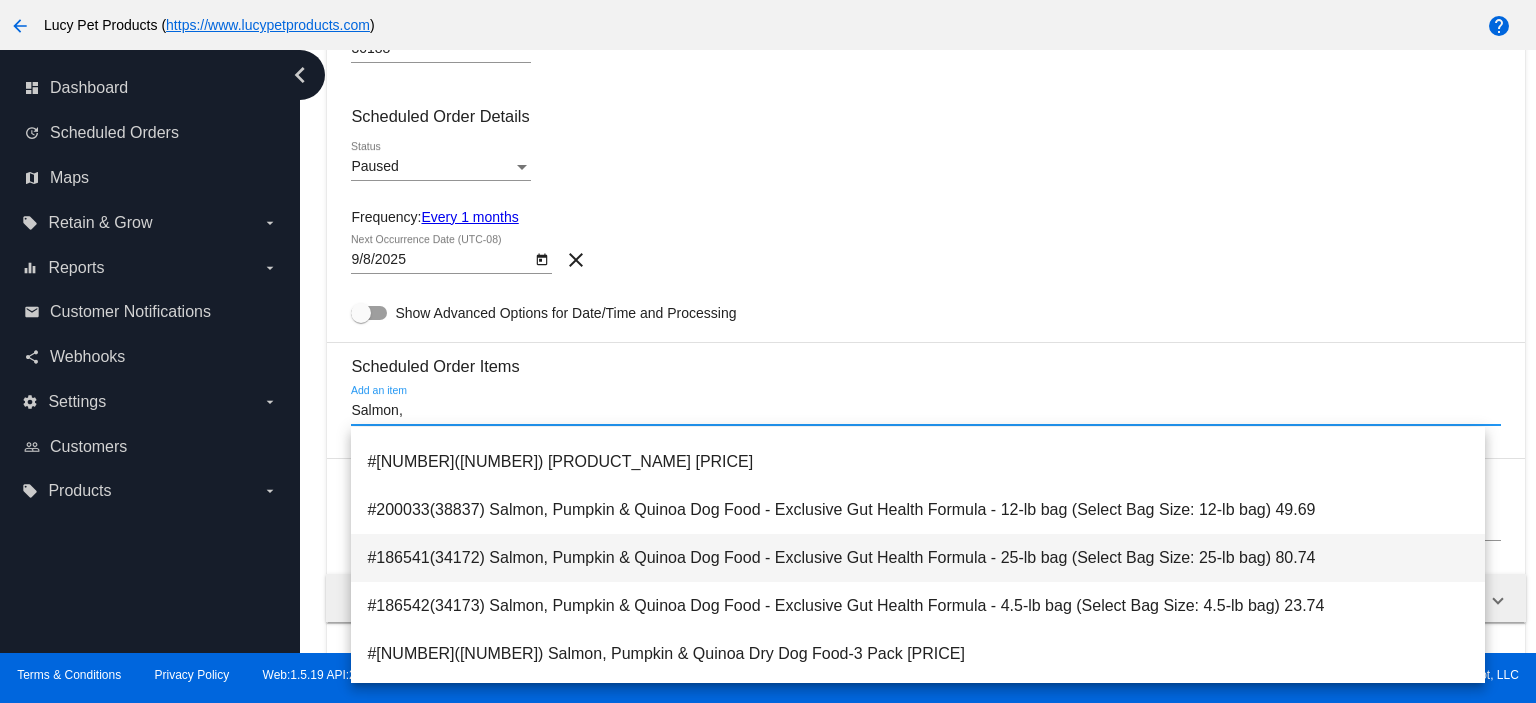 type on "Salmon," 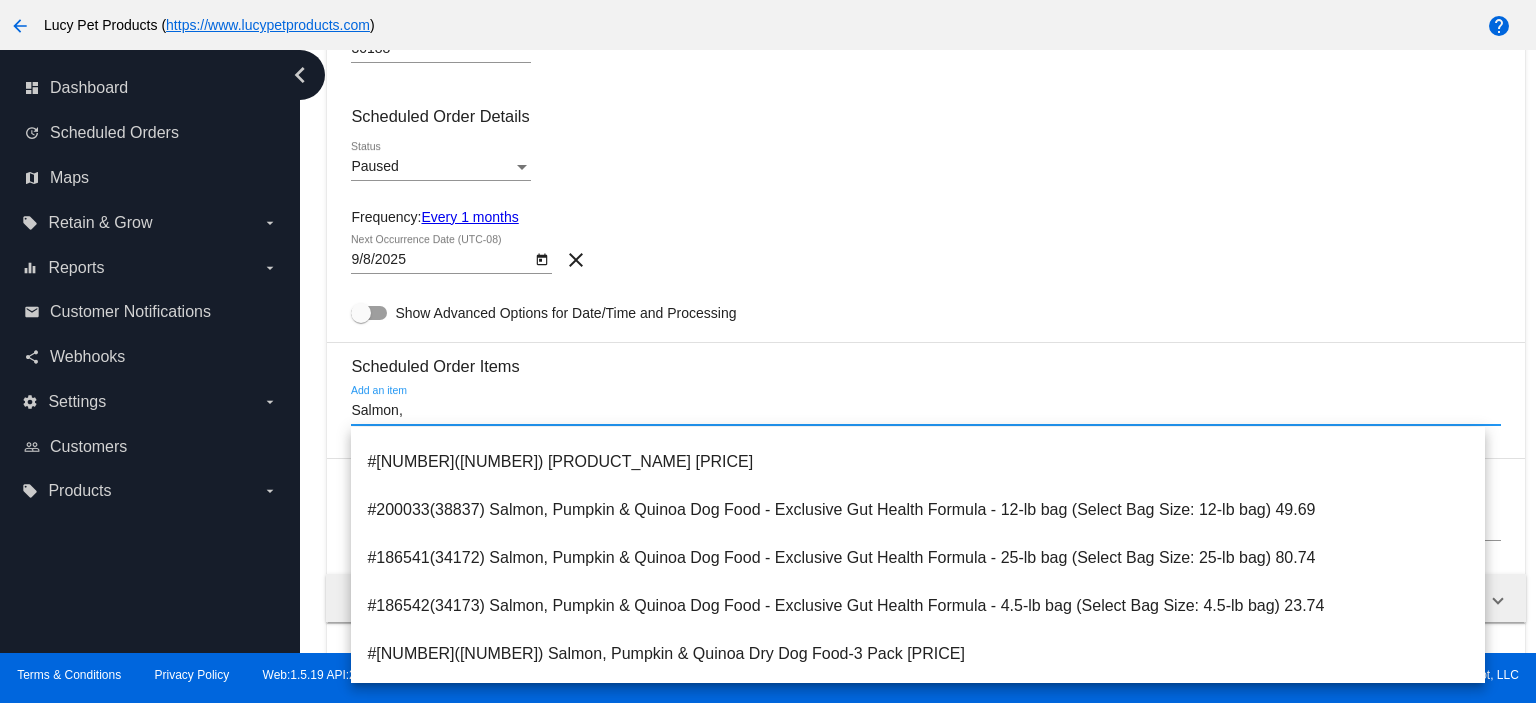 type 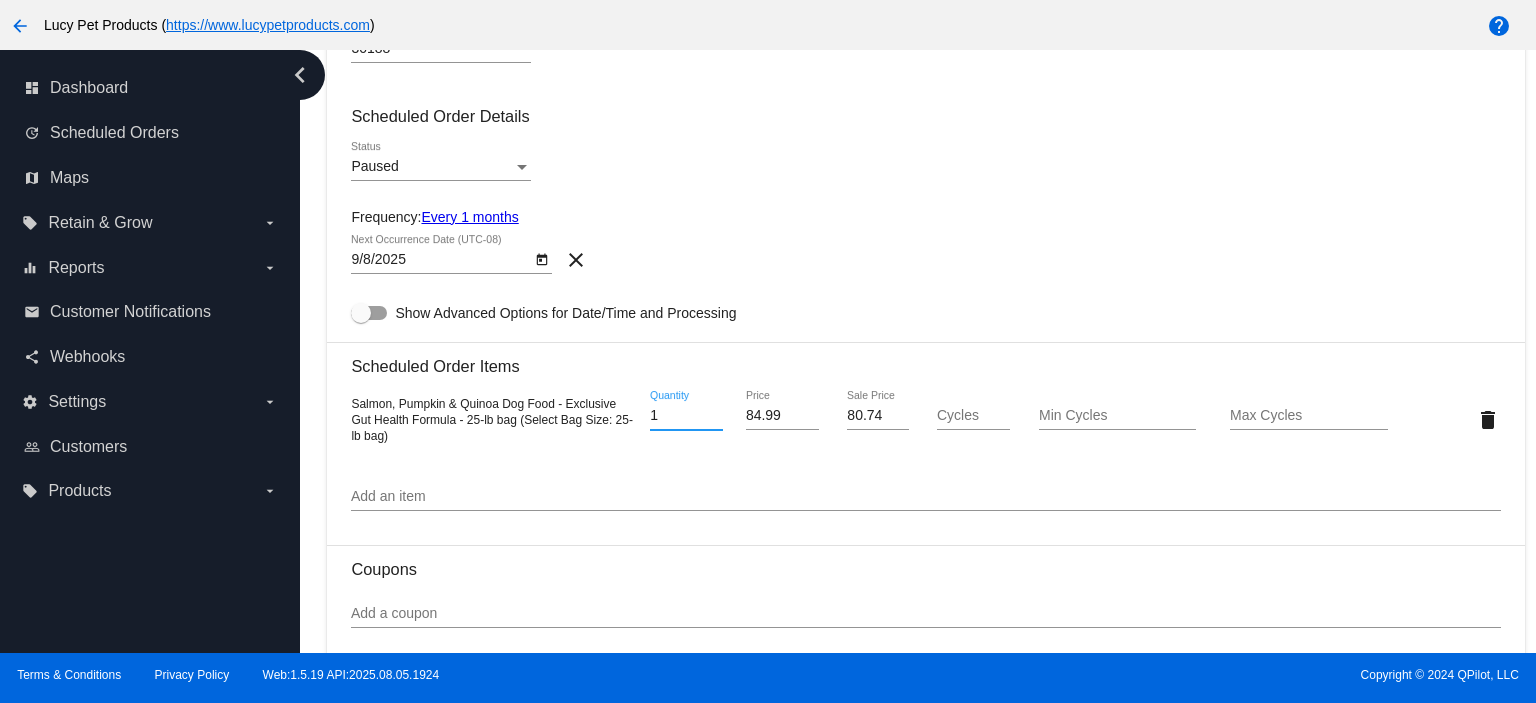 drag, startPoint x: 660, startPoint y: 425, endPoint x: 631, endPoint y: 413, distance: 31.38471 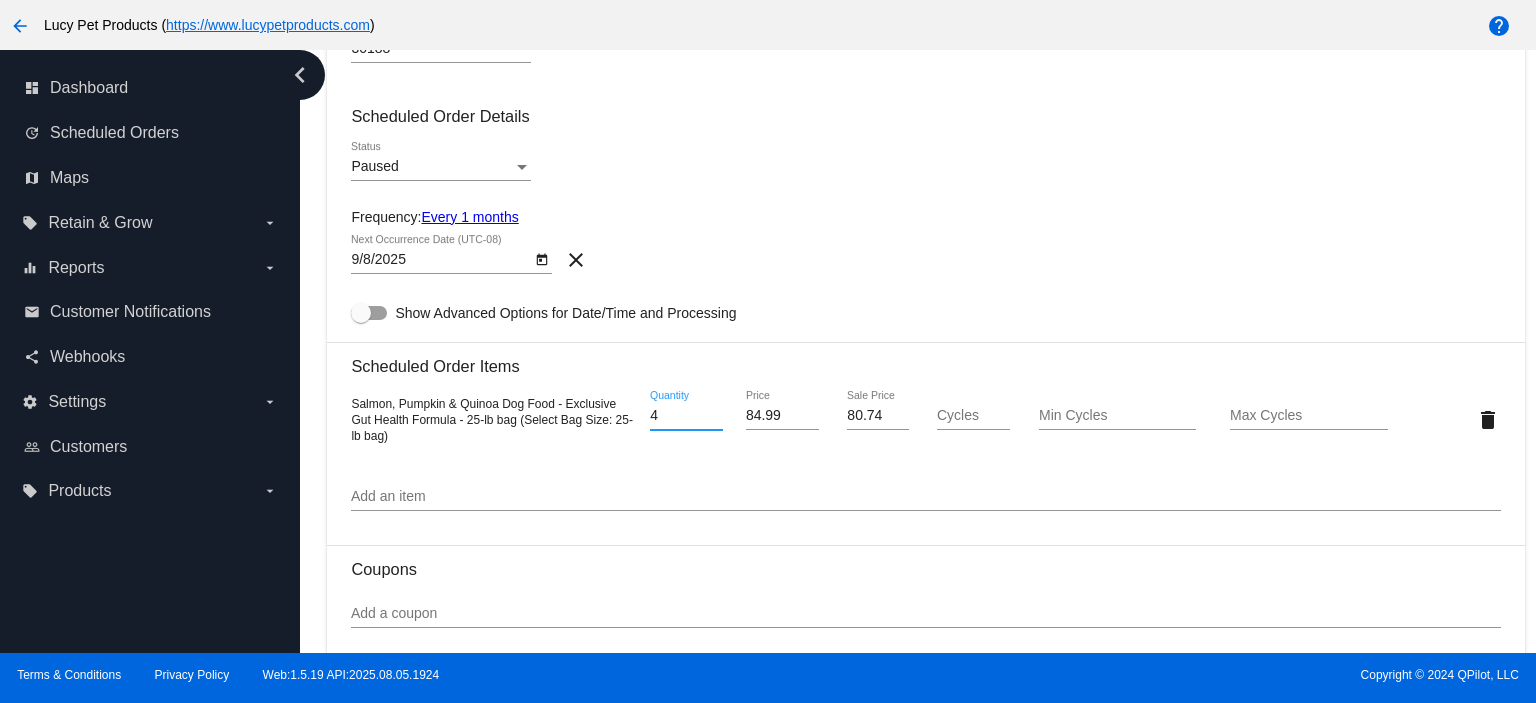 scroll, scrollTop: 970, scrollLeft: 0, axis: vertical 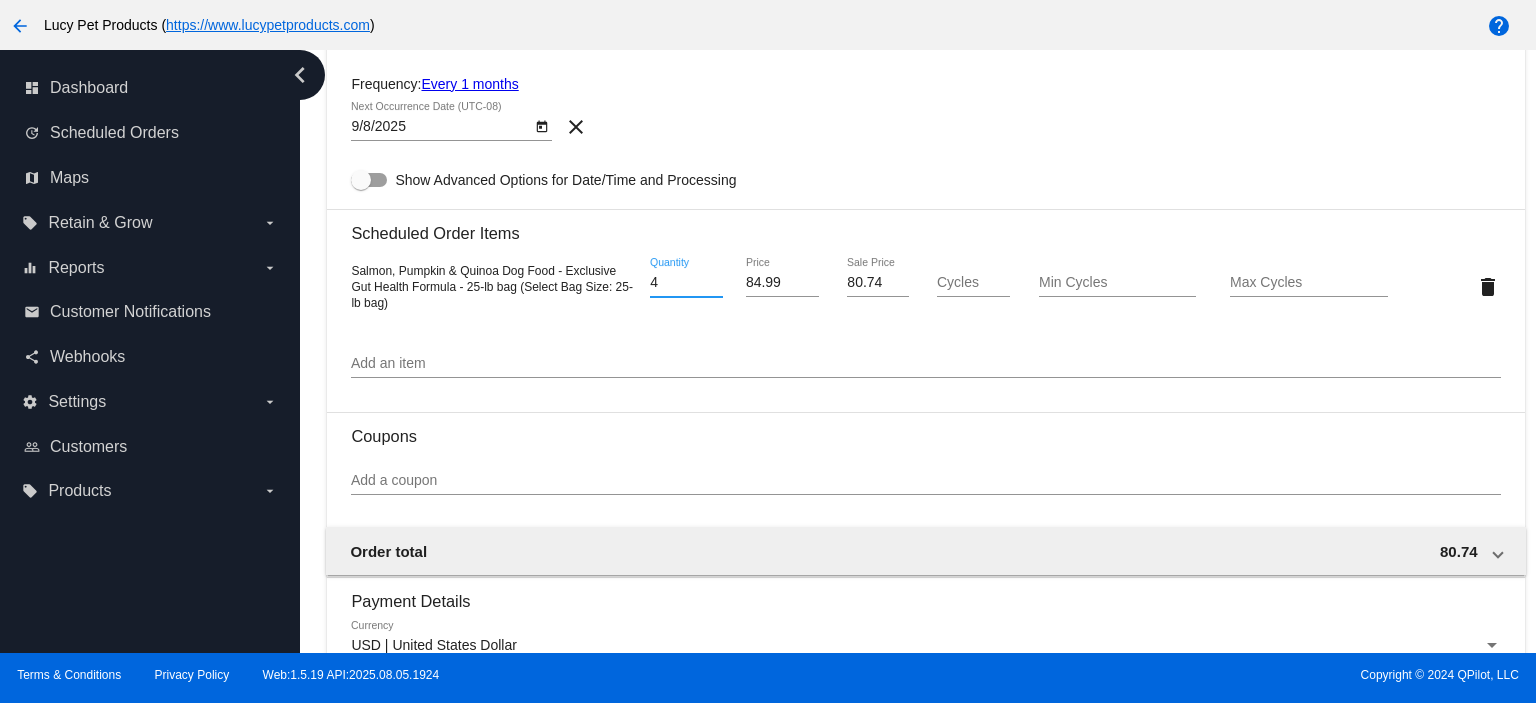 type on "4" 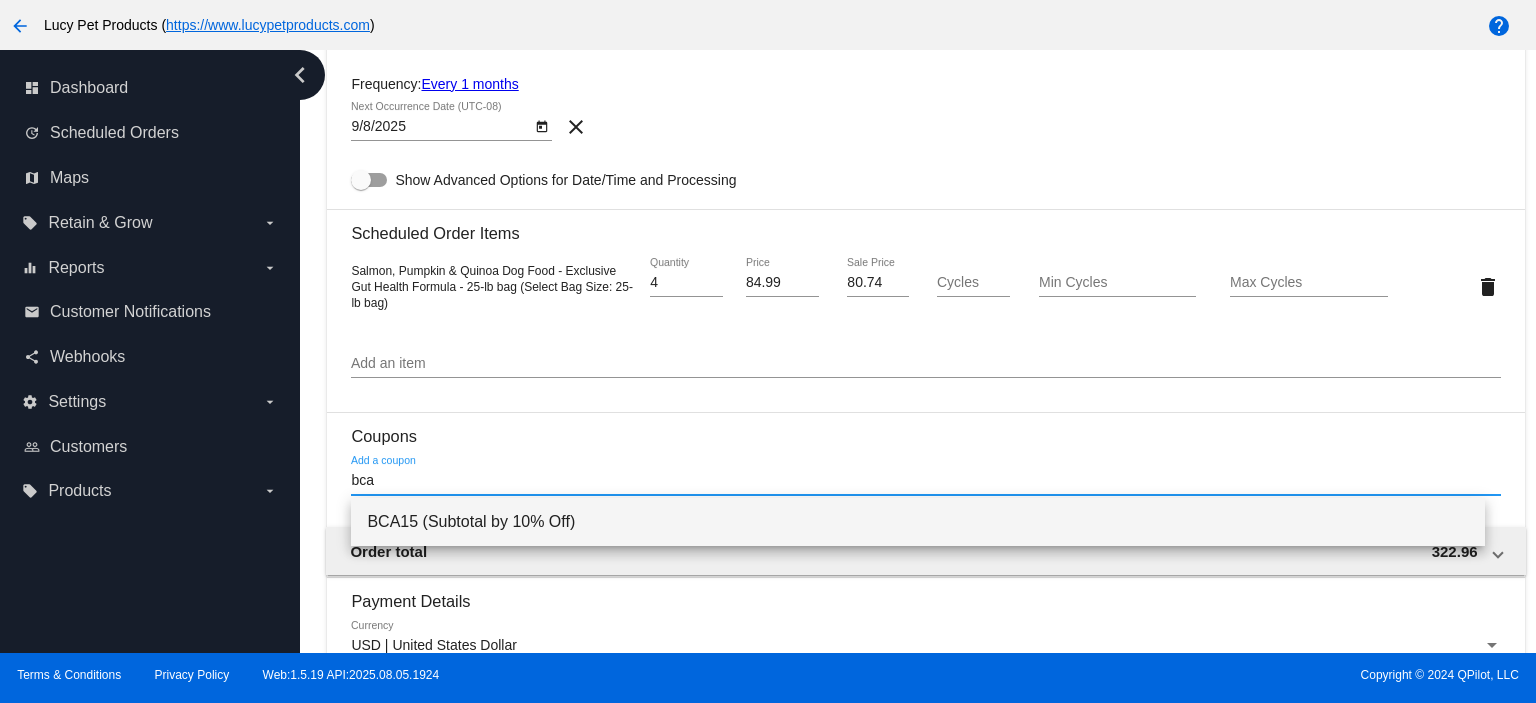 type on "bca" 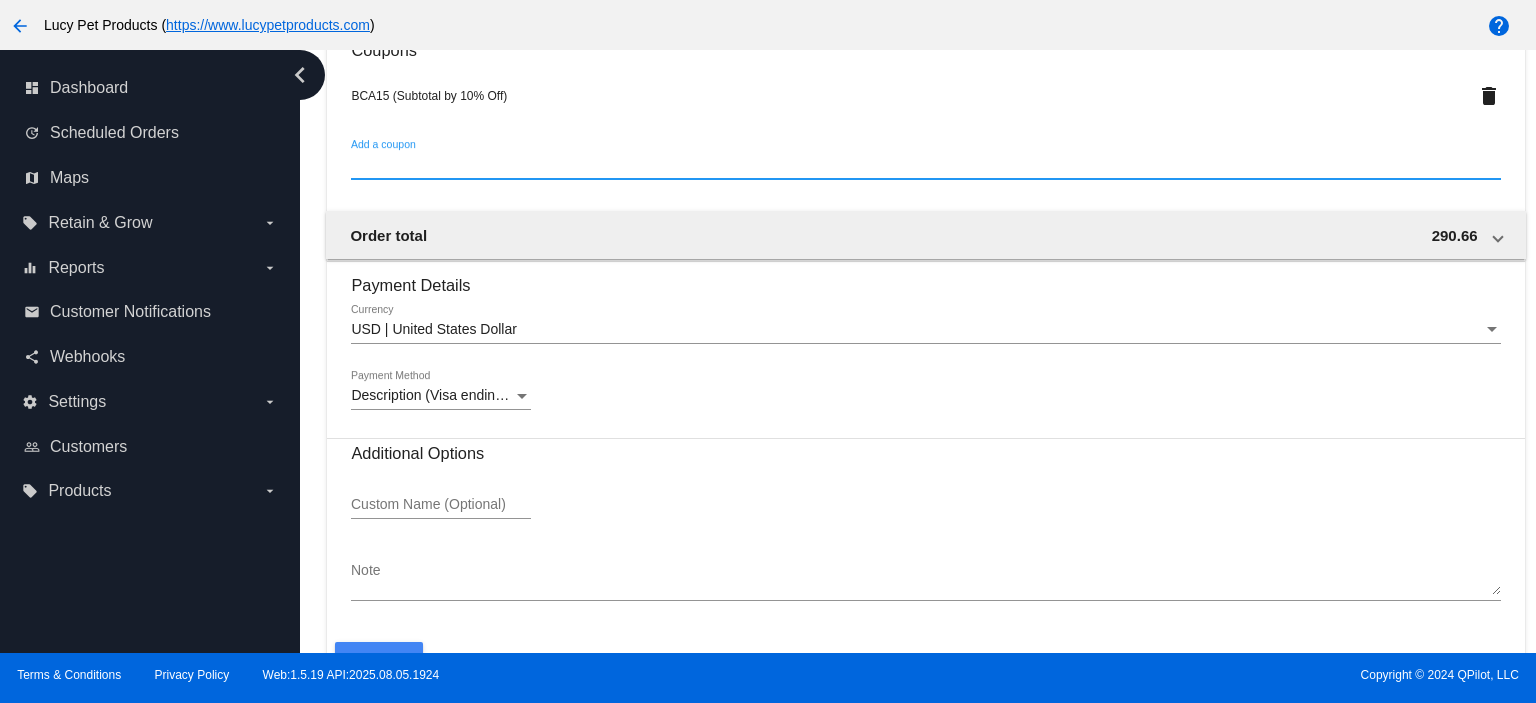scroll, scrollTop: 1393, scrollLeft: 0, axis: vertical 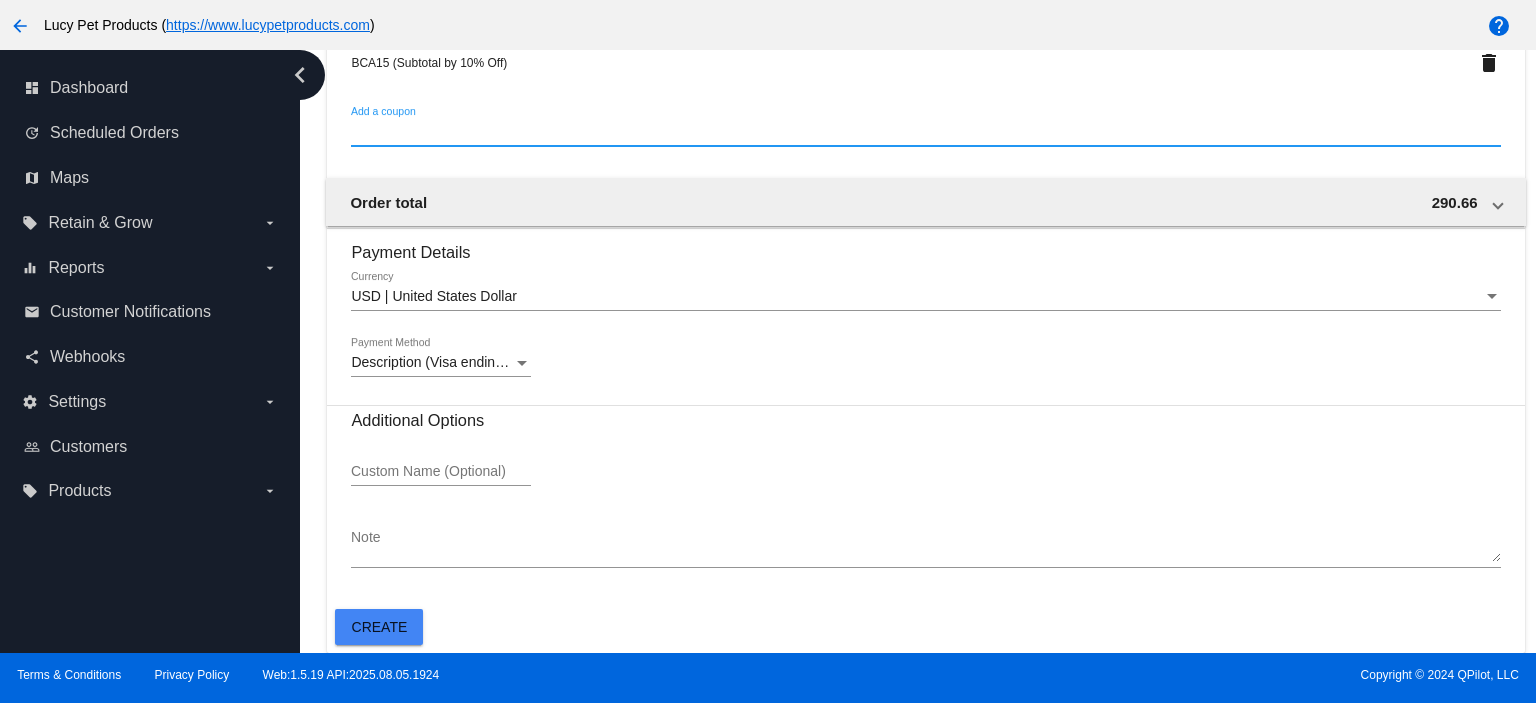 click on "Note" at bounding box center [925, 546] 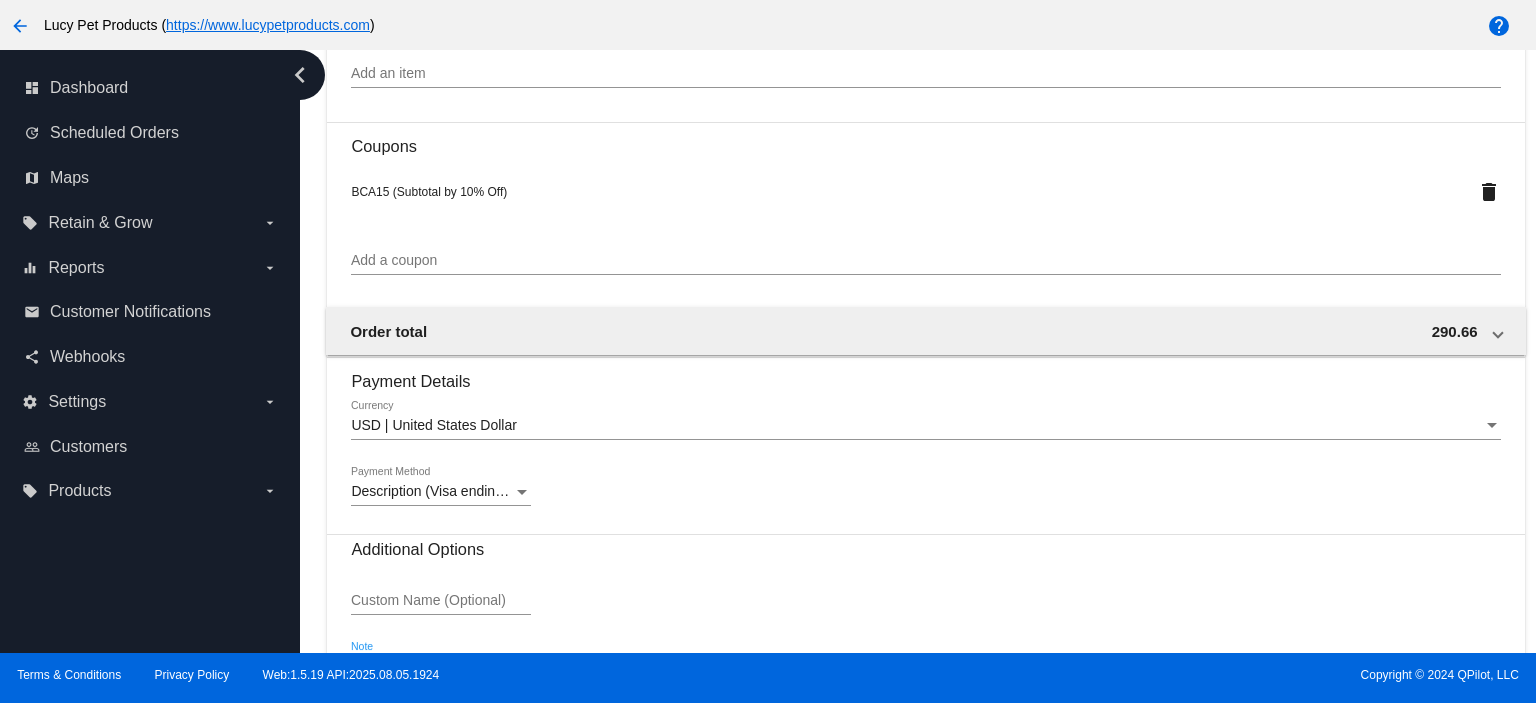scroll, scrollTop: 1393, scrollLeft: 0, axis: vertical 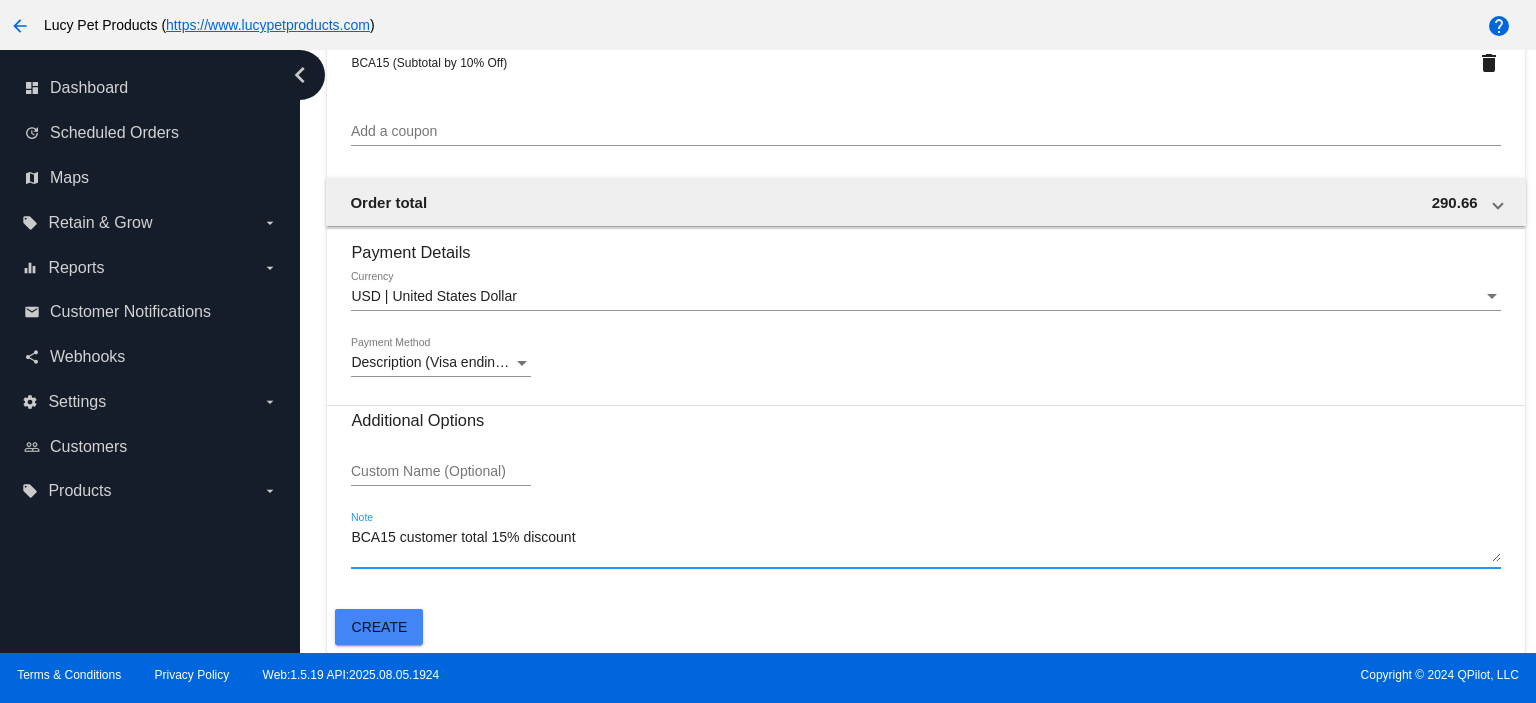 type on "BCA15 customer total 15% discount" 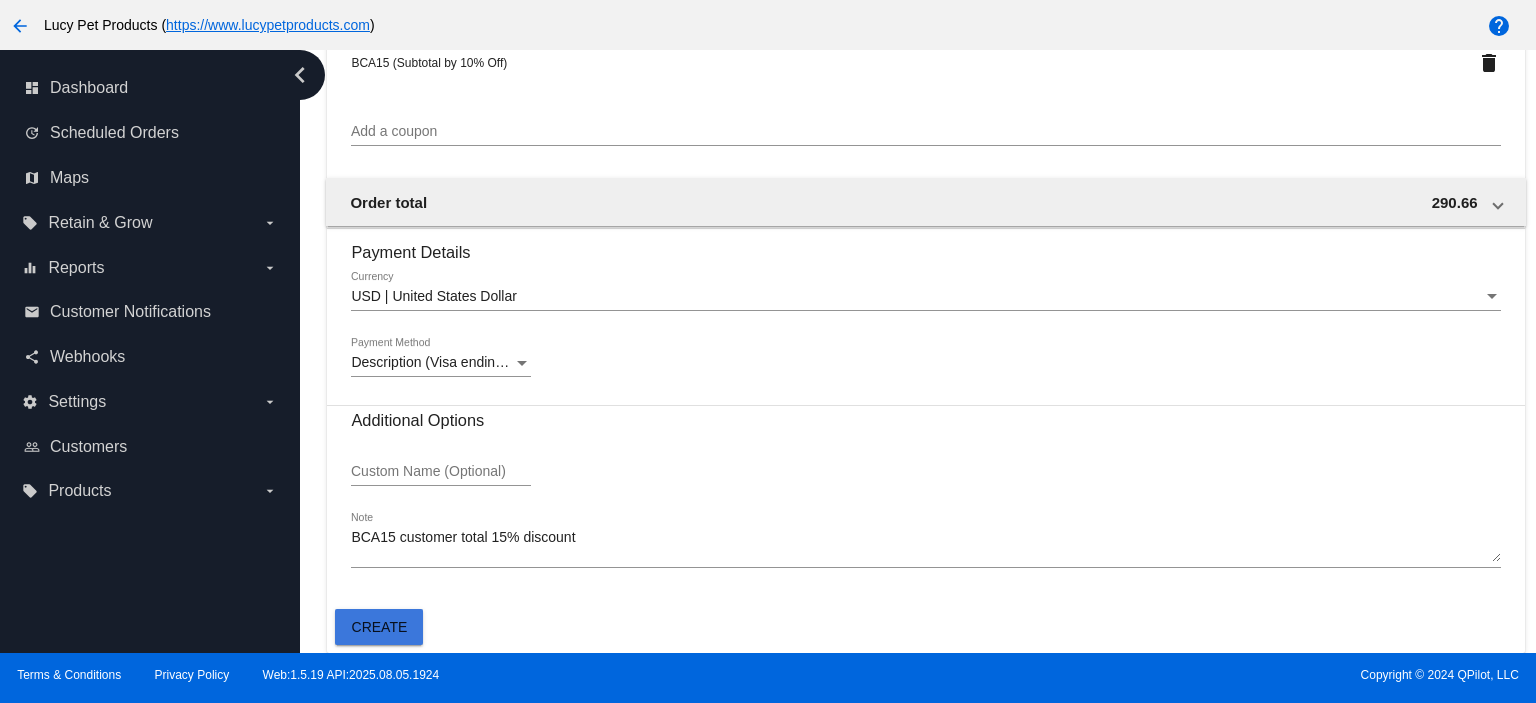click on "Create" 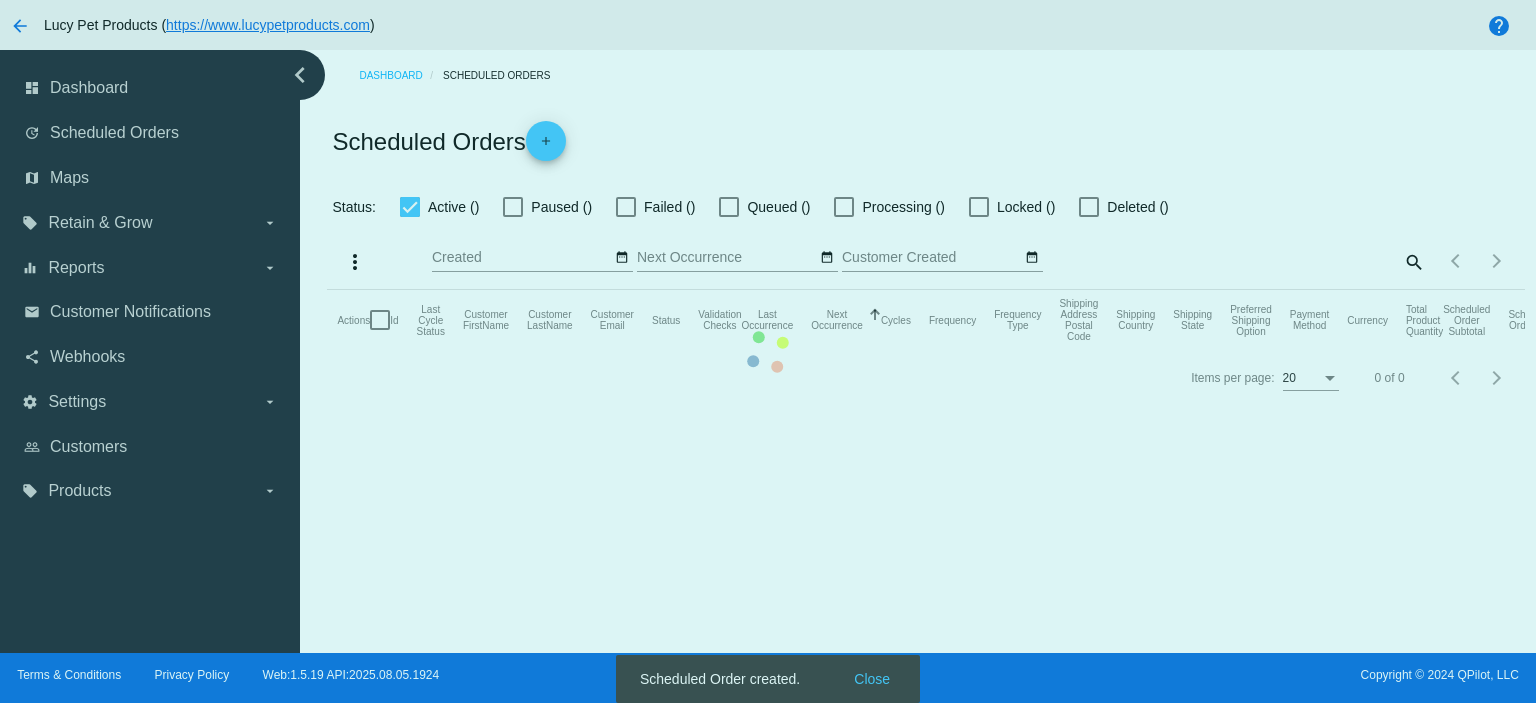 scroll, scrollTop: 0, scrollLeft: 0, axis: both 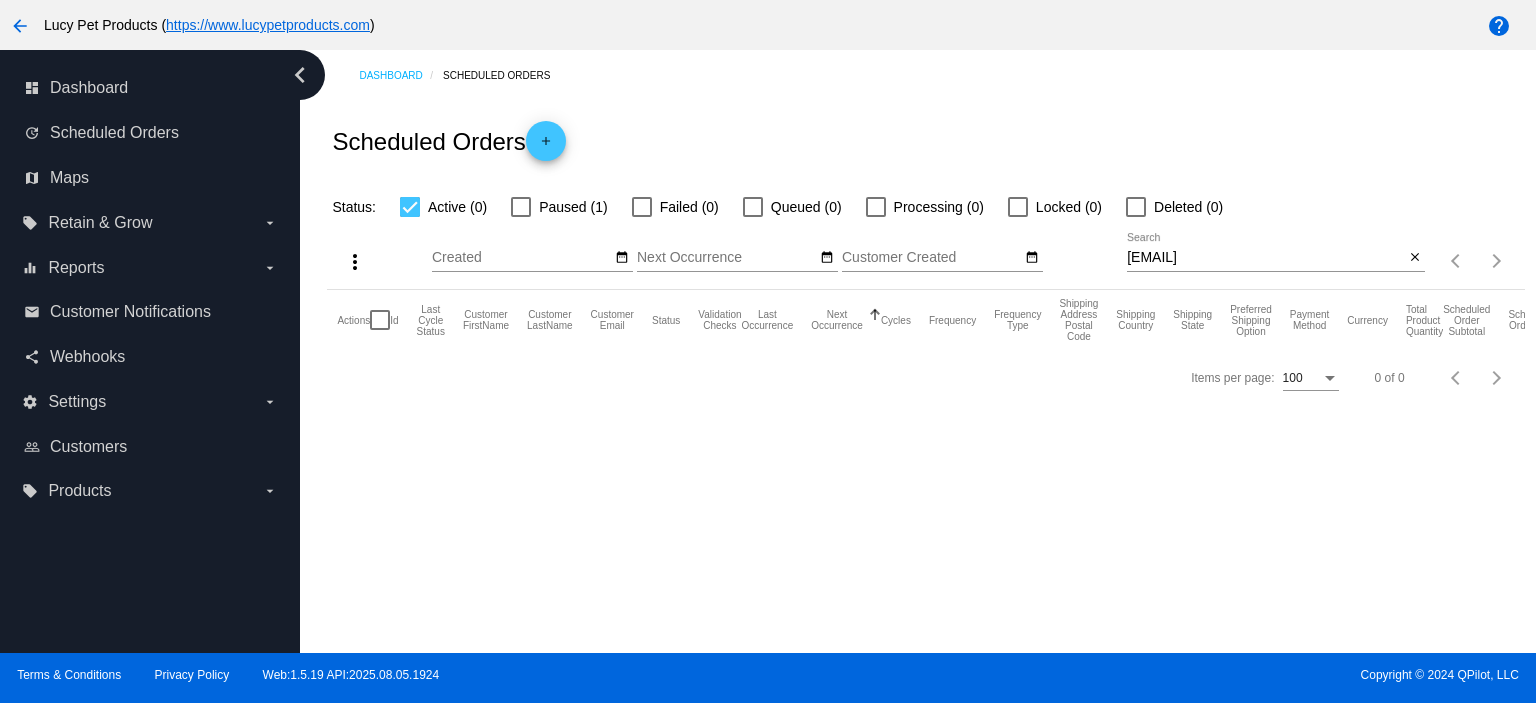 click at bounding box center [521, 207] 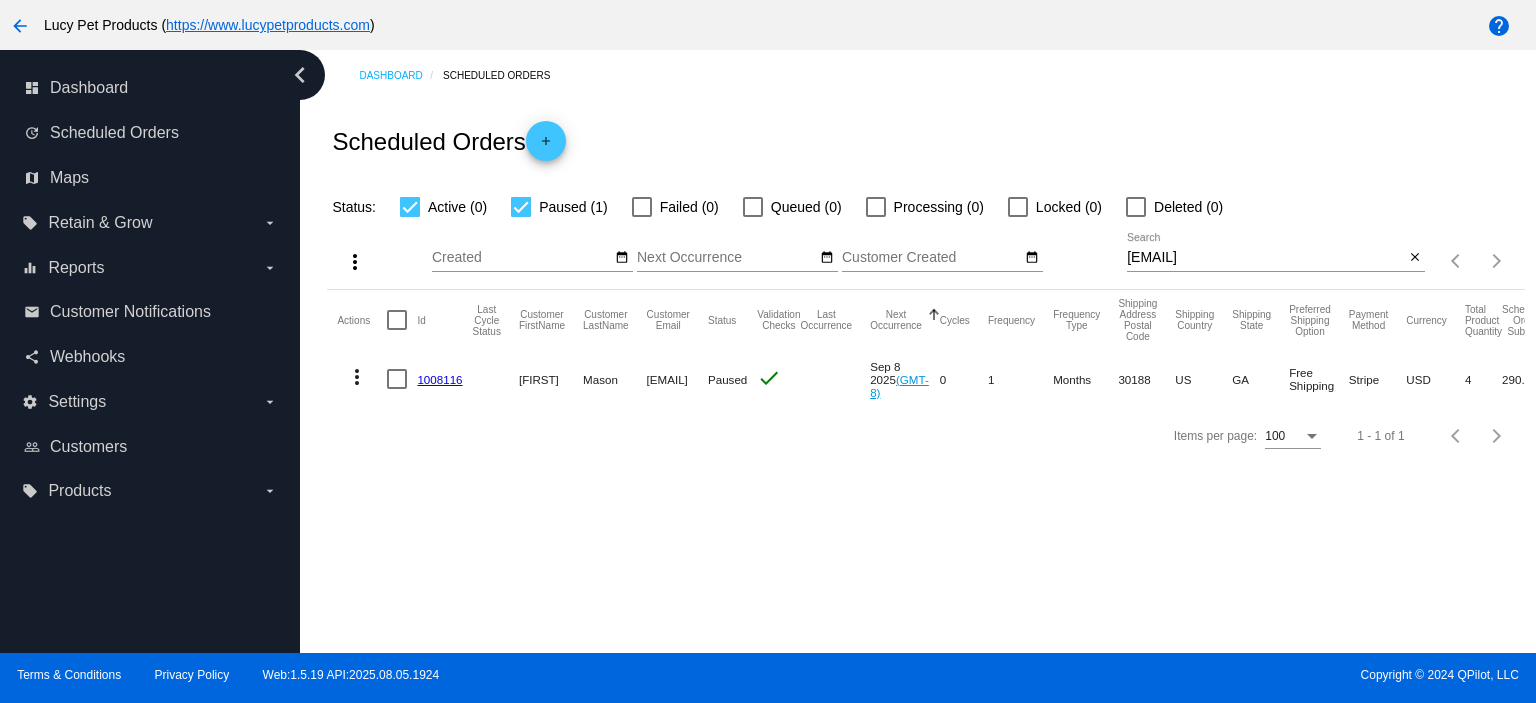 click on "1008116" 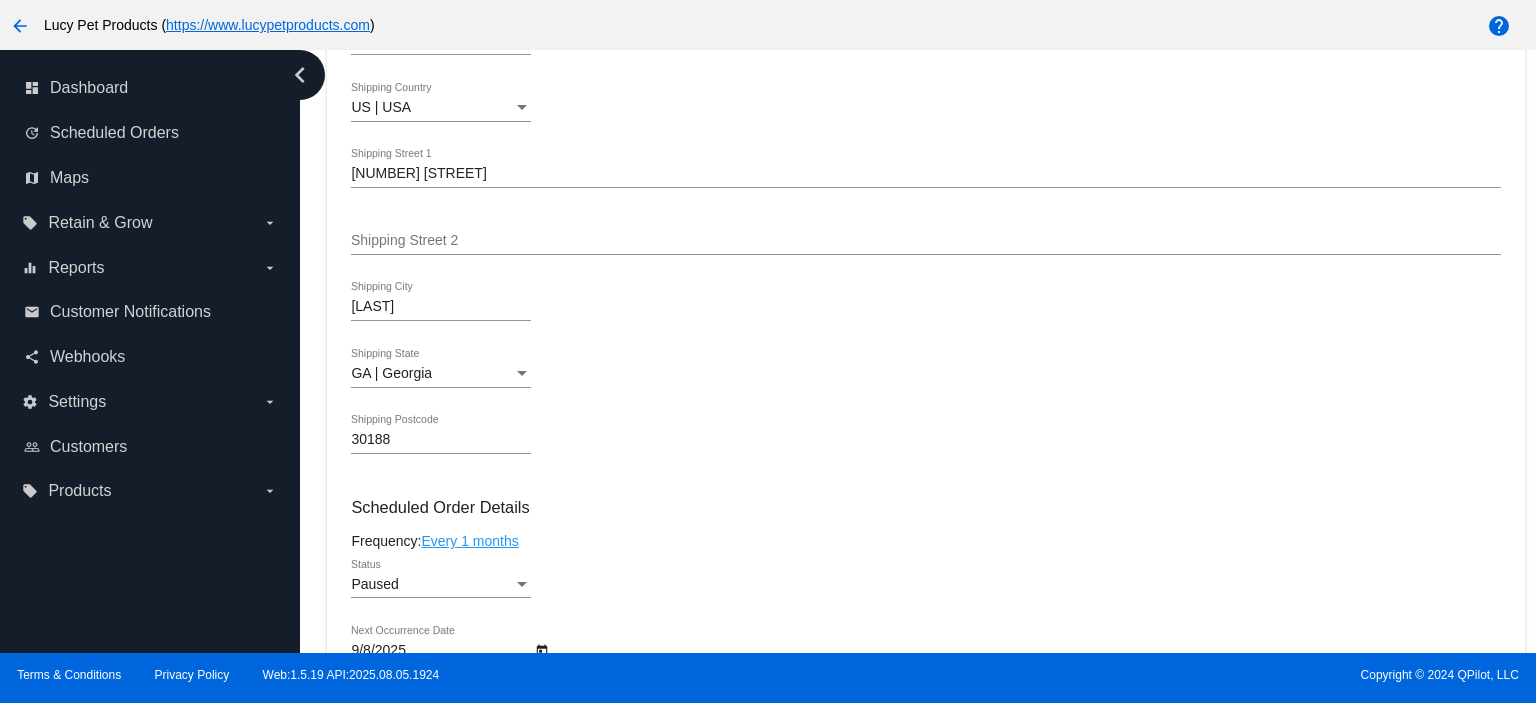 scroll, scrollTop: 800, scrollLeft: 0, axis: vertical 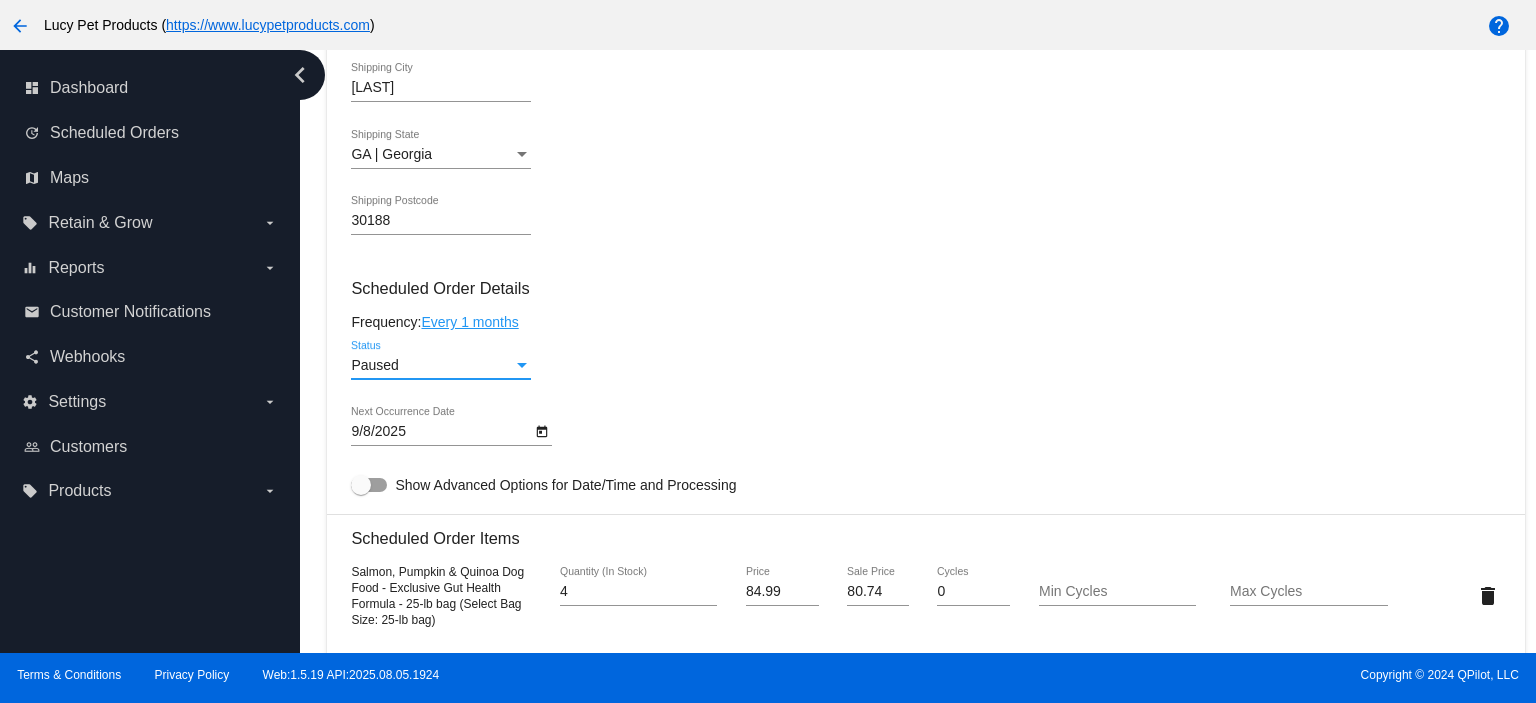 click on "Paused" at bounding box center (432, 366) 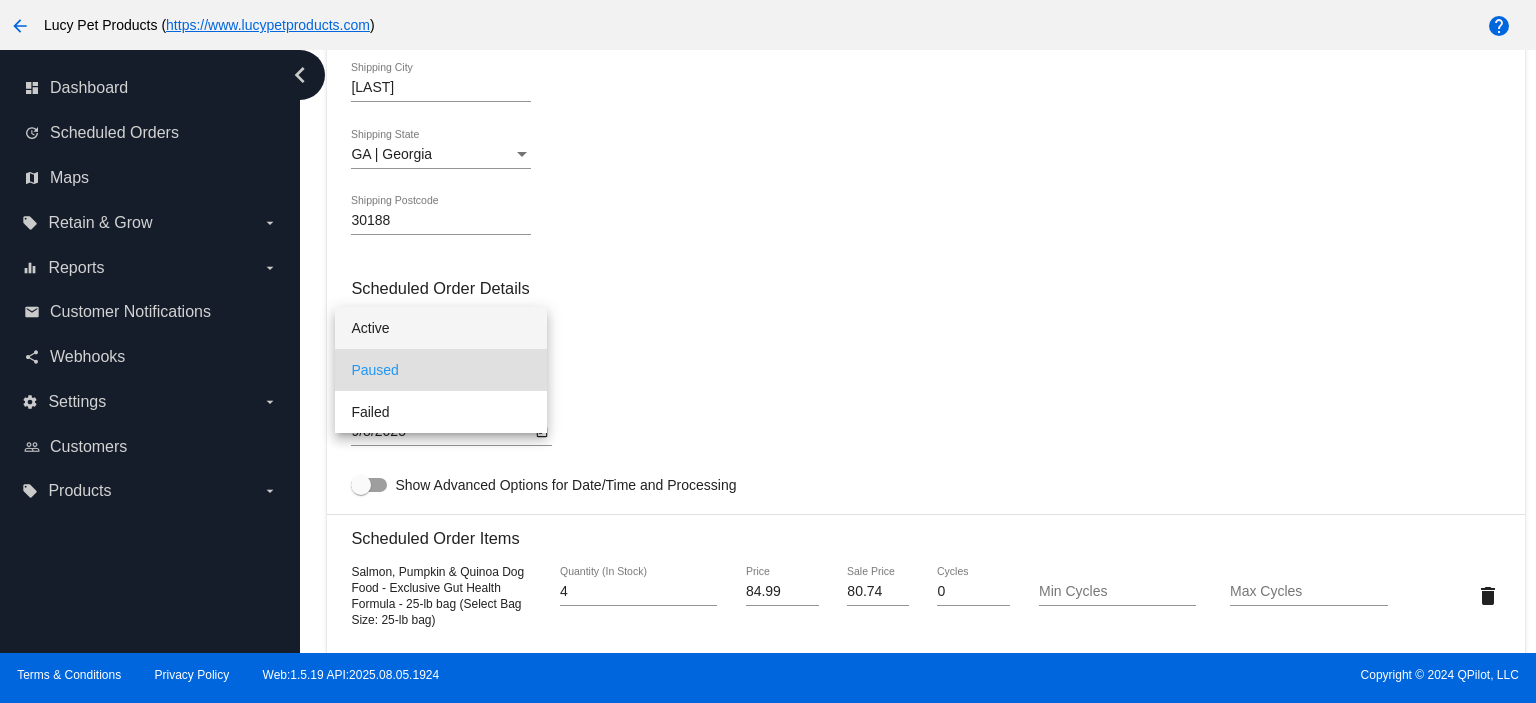 click on "Active" at bounding box center [441, 328] 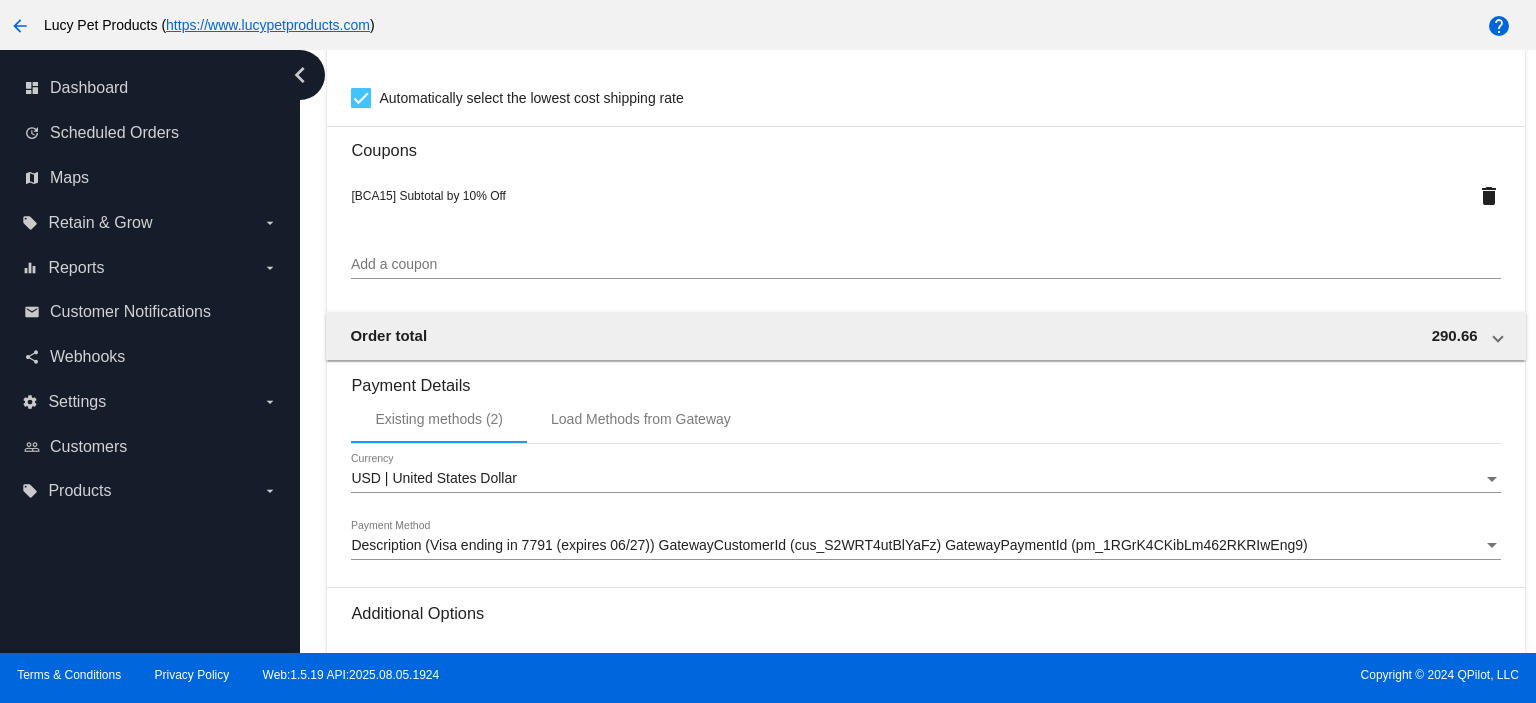 scroll, scrollTop: 1777, scrollLeft: 0, axis: vertical 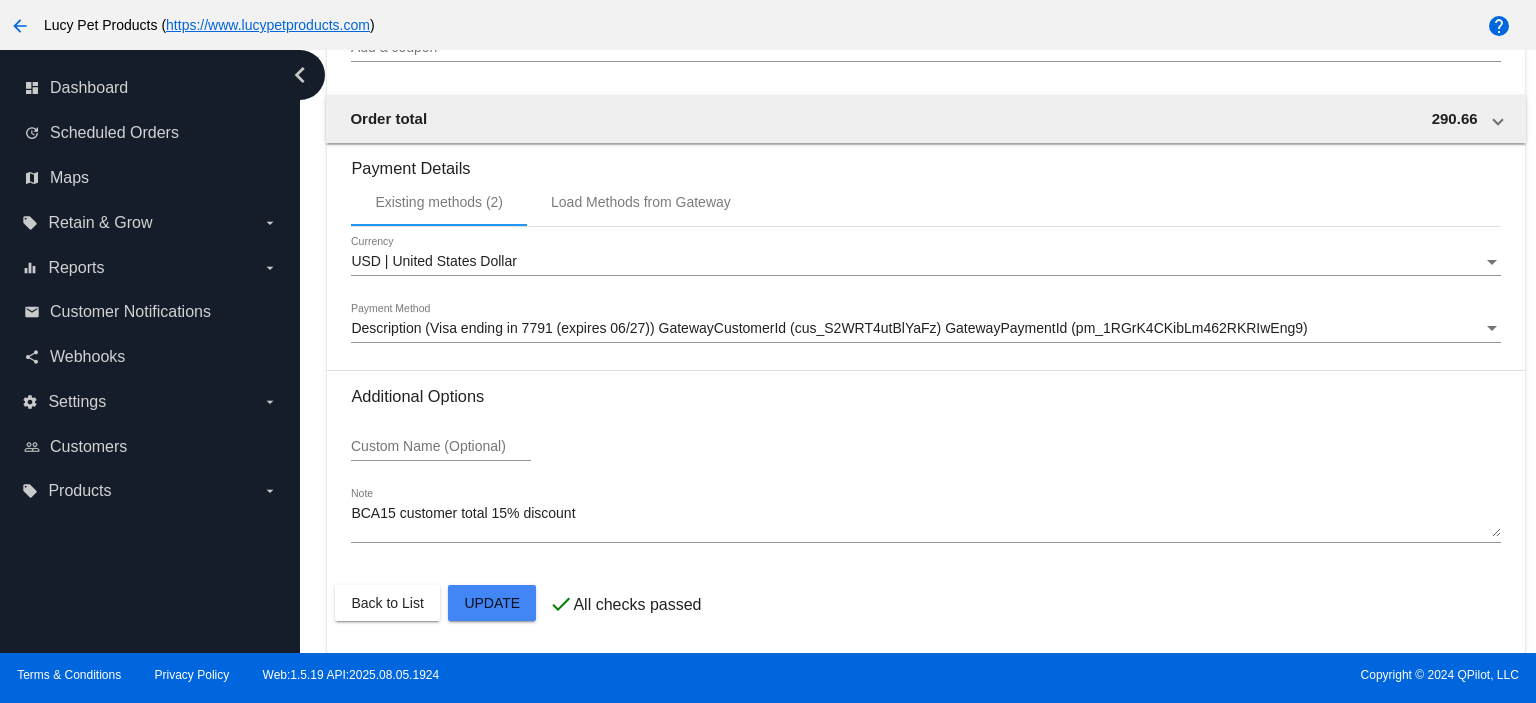 click on "Customer
6516349: [FIRST] [LAST]
[EMAIL]
Customer Shipping
Enter Shipping Address Select A Saved Address (0)
[FIRST]
Shipping First Name
[LAST]
Shipping Last Name
US | USA
Shipping Country
[NUMBER] [STREET]
Shipping Street 1
Shipping Street 2
[CITY]
Shipping City
GA | Georgia
Shipping State
[POSTAL_CODE]
Shipping Postcode
Scheduled Order Details
Frequency:
Every 1 months
Active
Status
4" 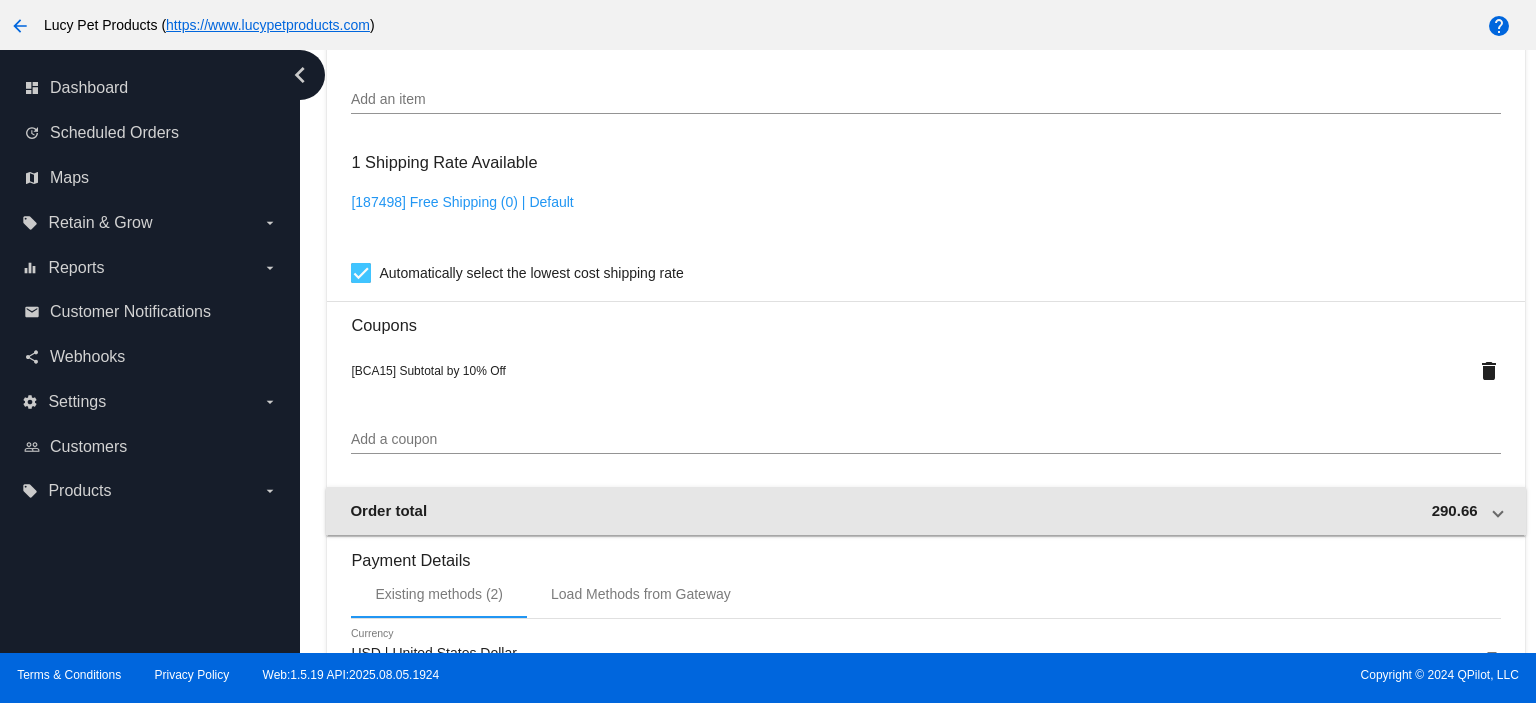 click on "Order total
[PRICE]" at bounding box center [921, 510] 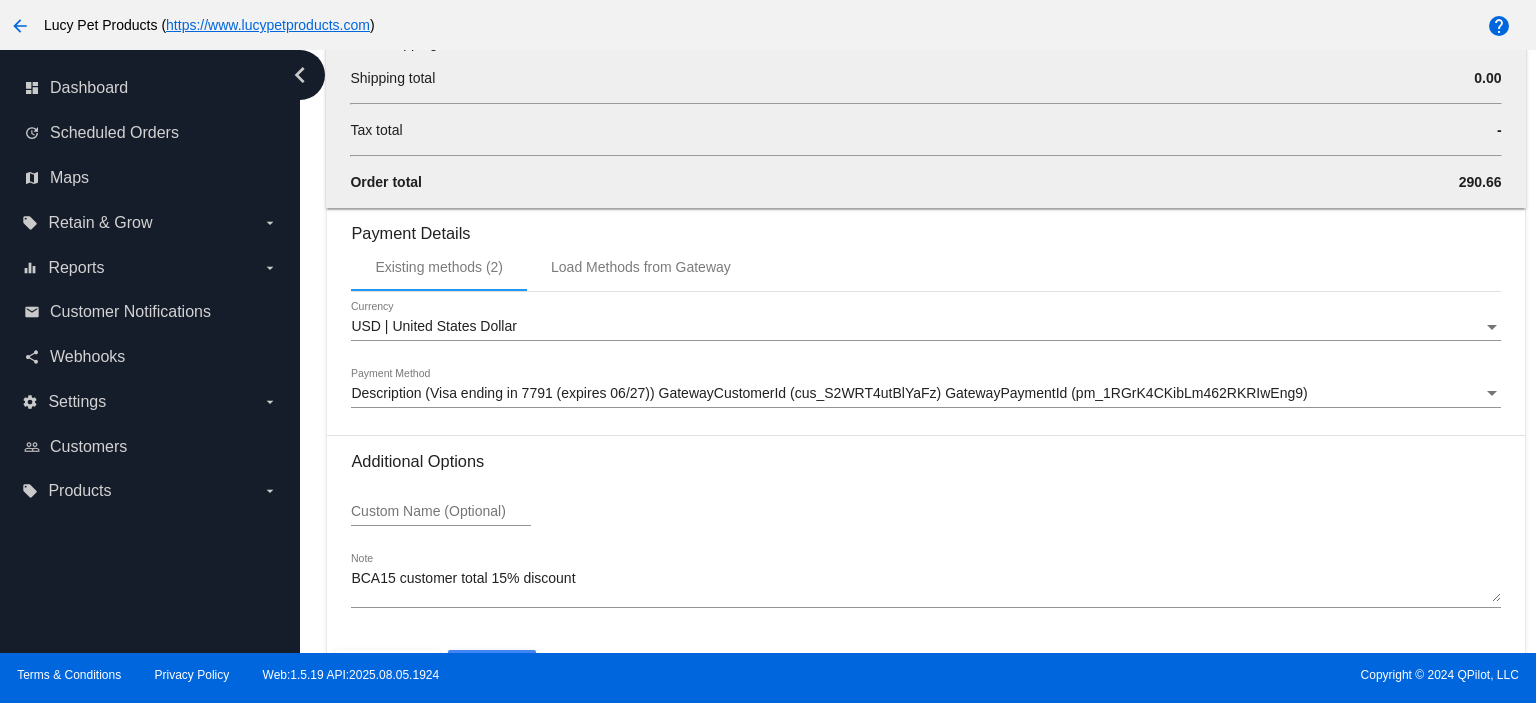 scroll, scrollTop: 2124, scrollLeft: 0, axis: vertical 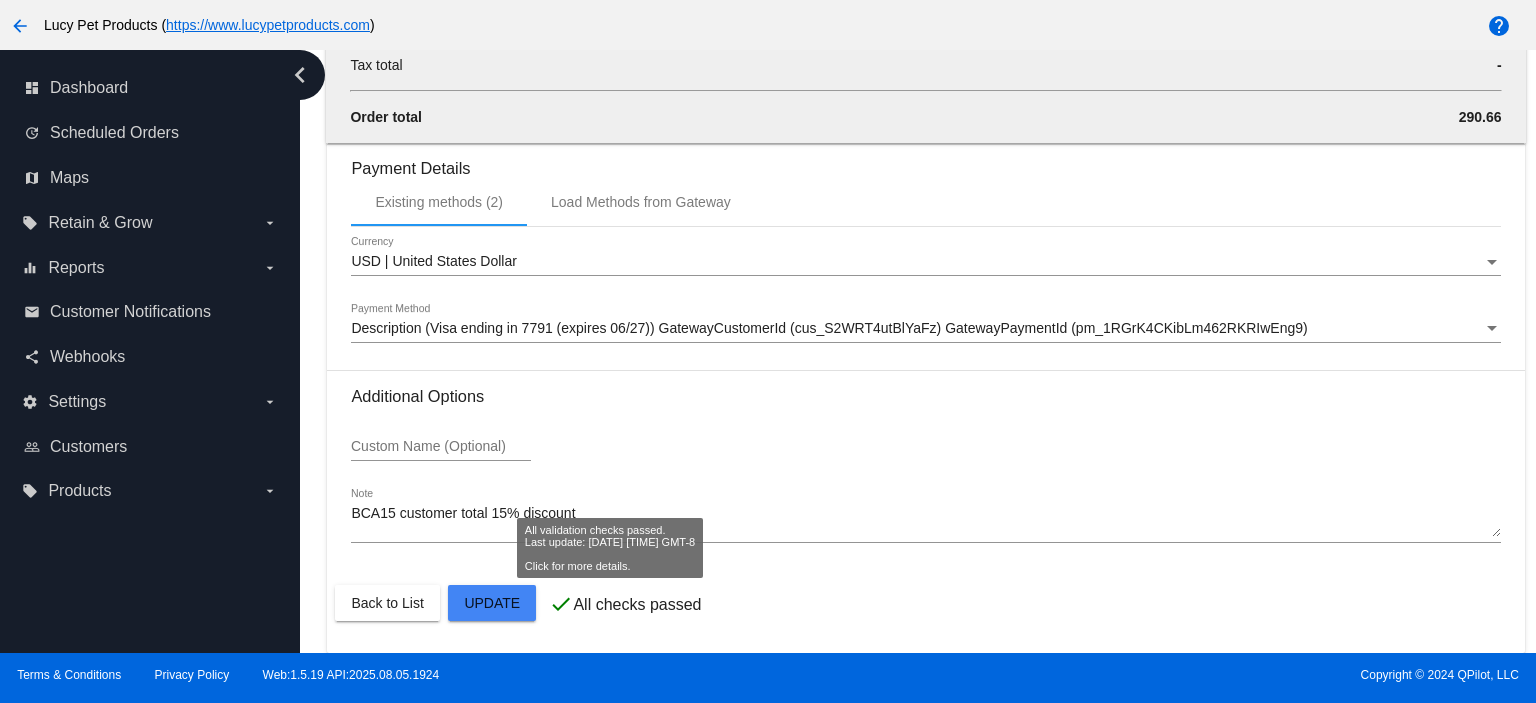 click on "Customer
6516349: [FIRST] [LAST]
[EMAIL]
Customer Shipping
Enter Shipping Address Select A Saved Address (0)
[FIRST]
Shipping First Name
[LAST]
Shipping Last Name
US | USA
Shipping Country
[NUMBER] [STREET]
Shipping Street 1
Shipping Street 2
[CITY]
Shipping City
GA | Georgia
Shipping State
[POSTAL_CODE]
Shipping Postcode
Scheduled Order Details
Frequency:
Every 1 months
Active
Status
4" 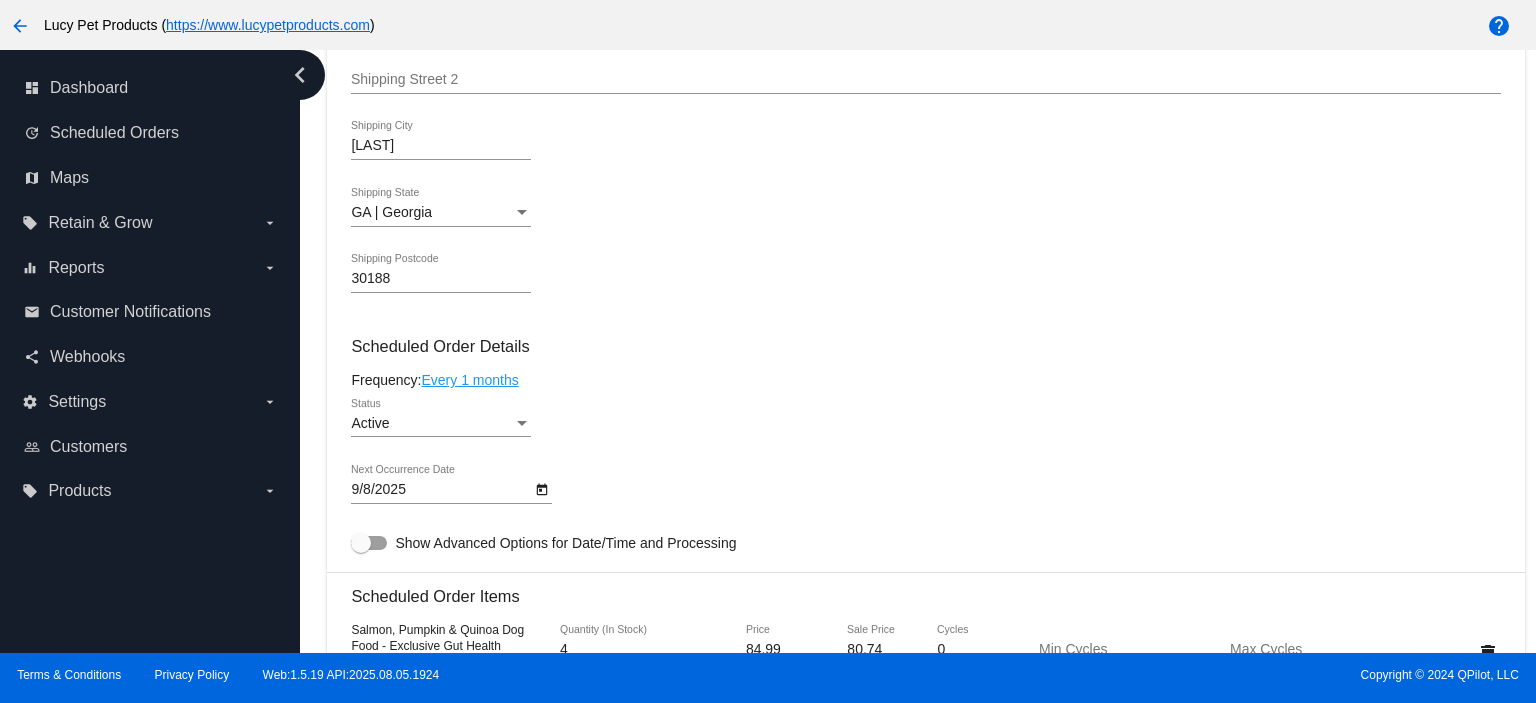 scroll, scrollTop: 0, scrollLeft: 0, axis: both 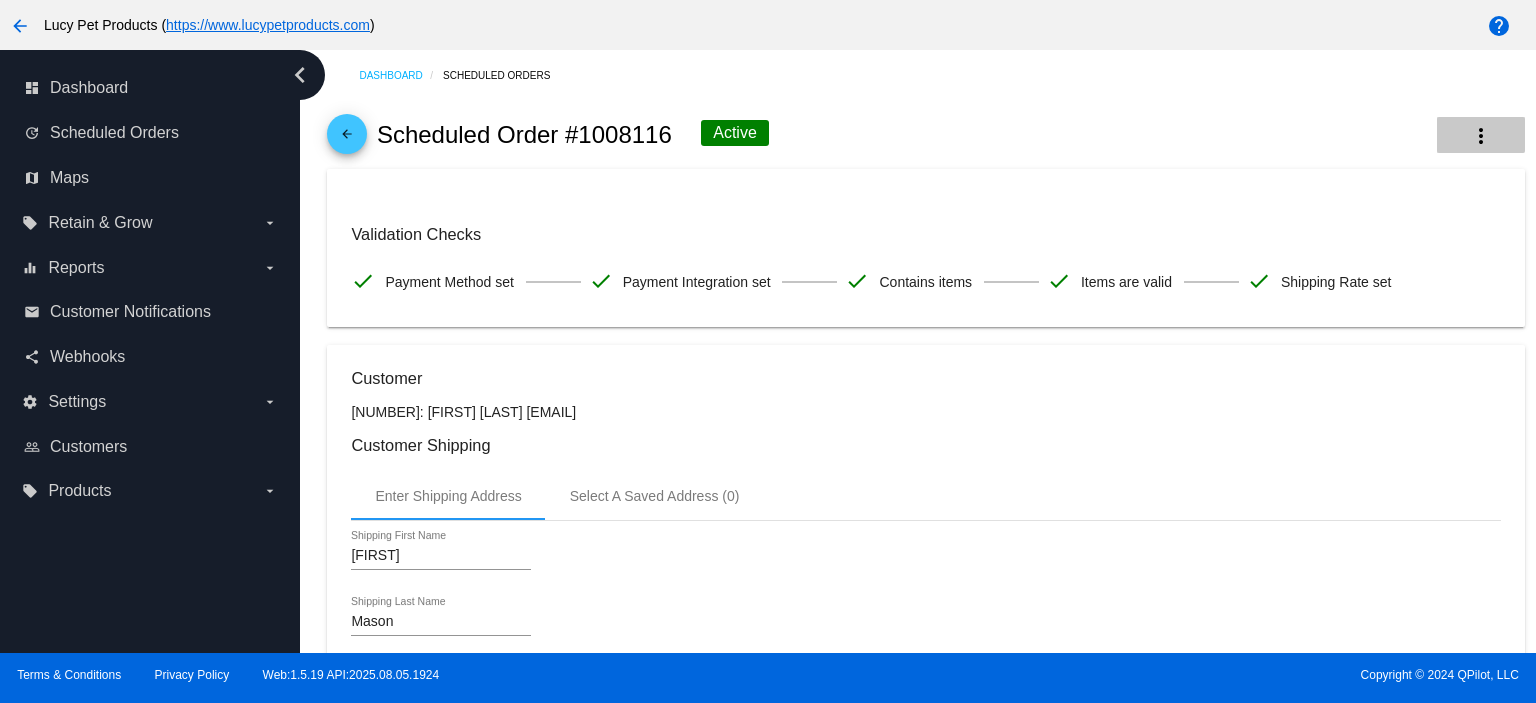 click on "more_vert" 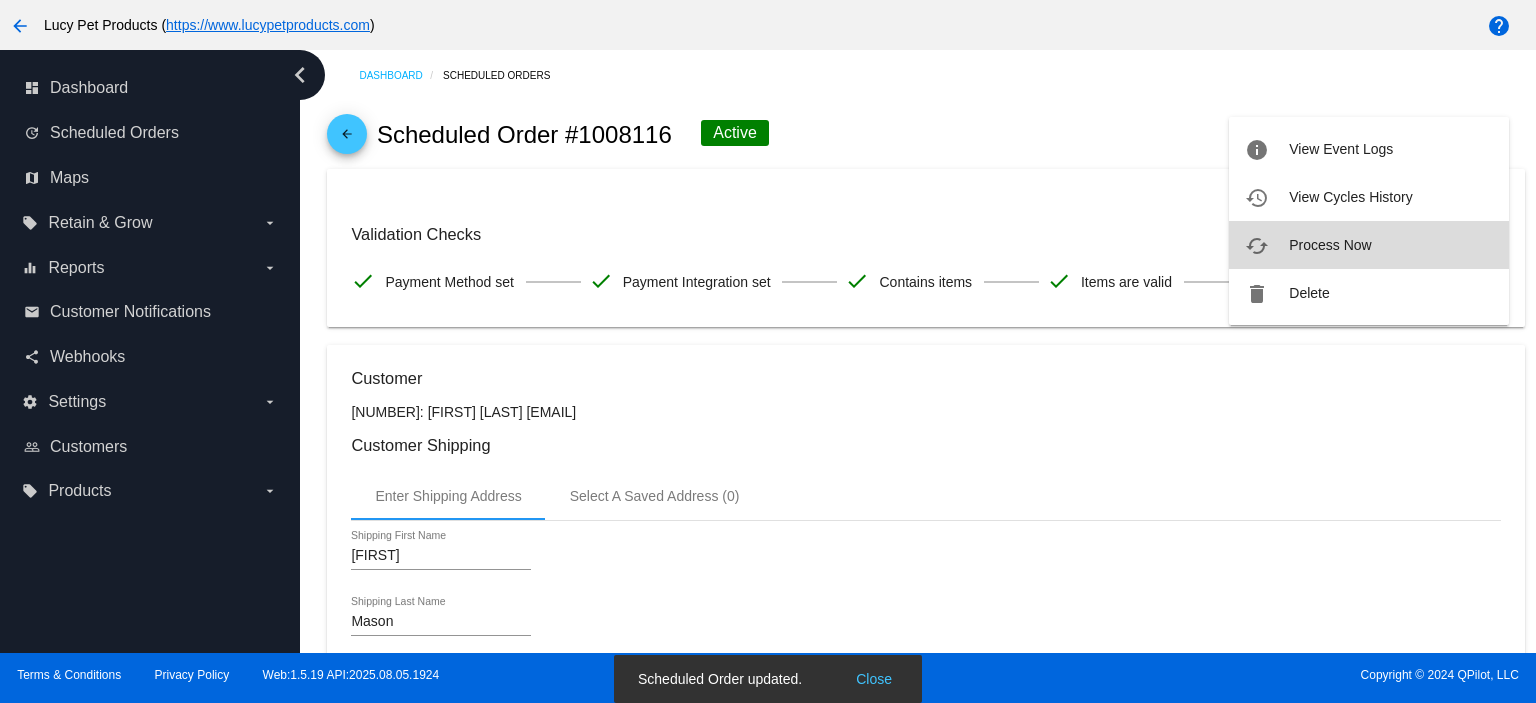 click on "Process Now" at bounding box center (1330, 245) 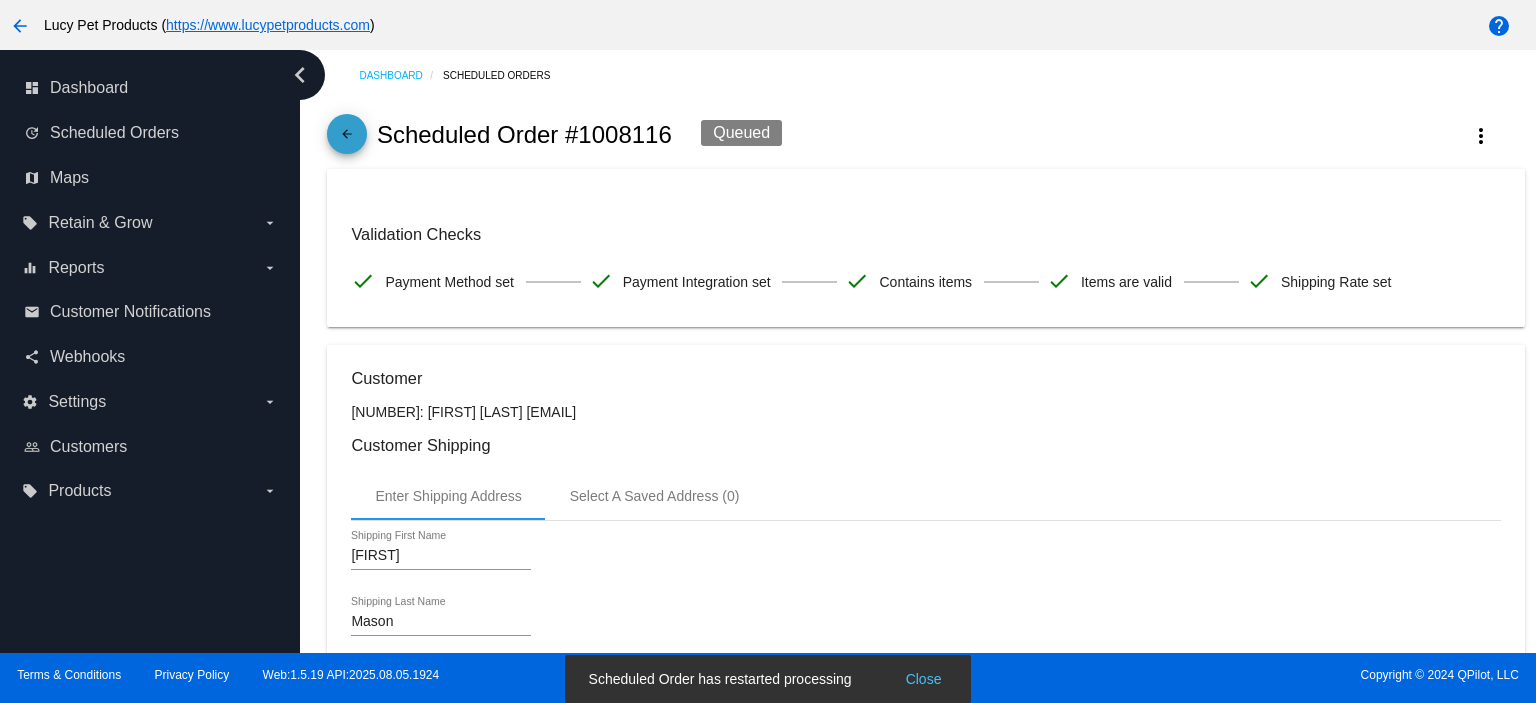 click on "arrow_back" 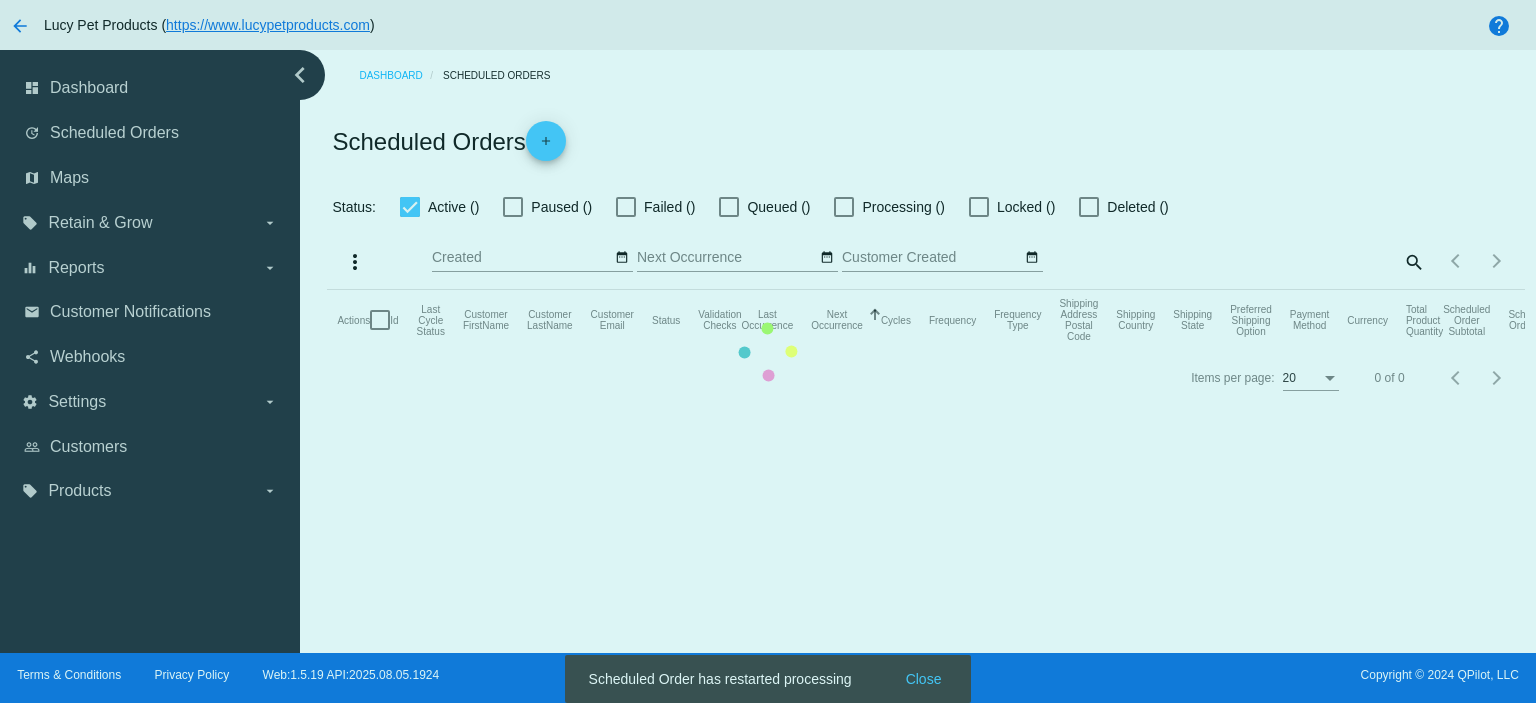checkbox on "true" 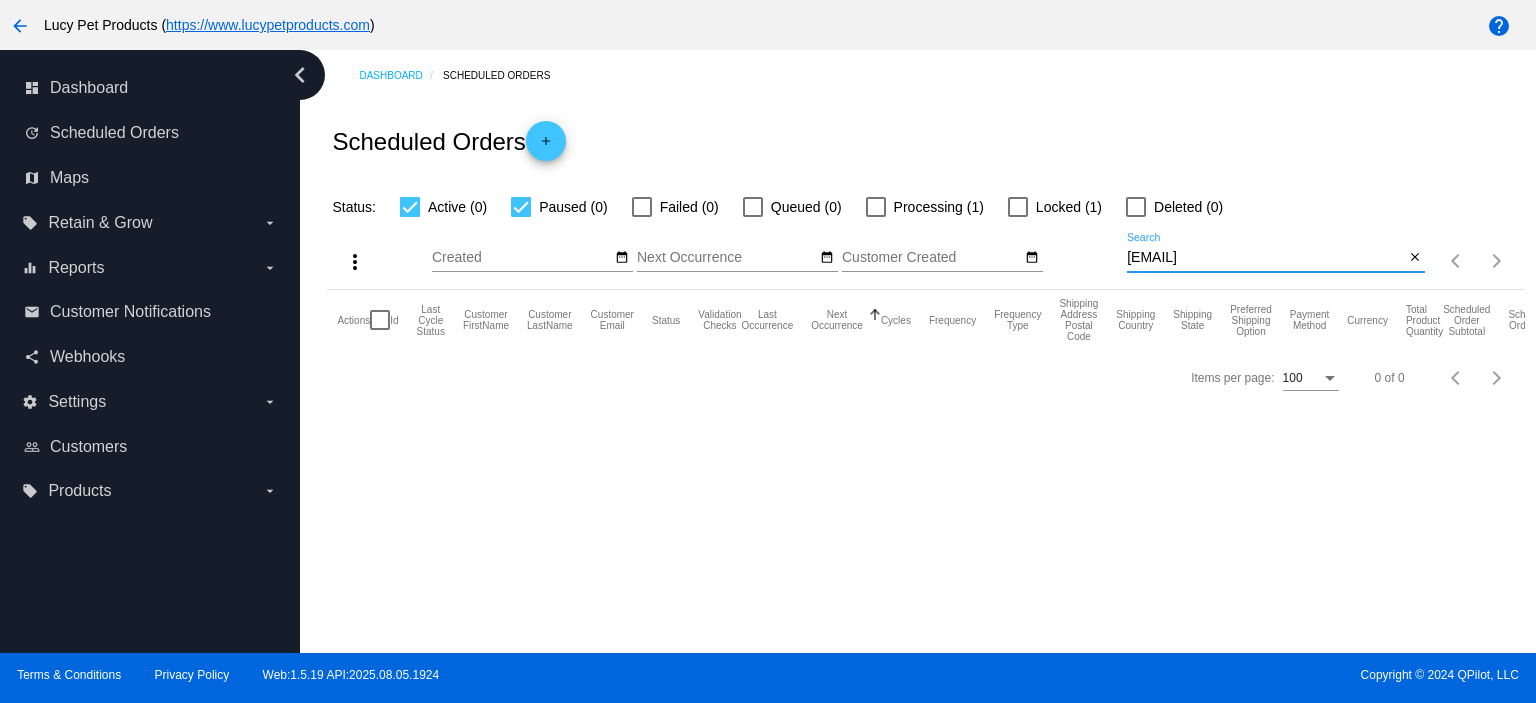 drag, startPoint x: 1318, startPoint y: 258, endPoint x: 1098, endPoint y: 277, distance: 220.81892 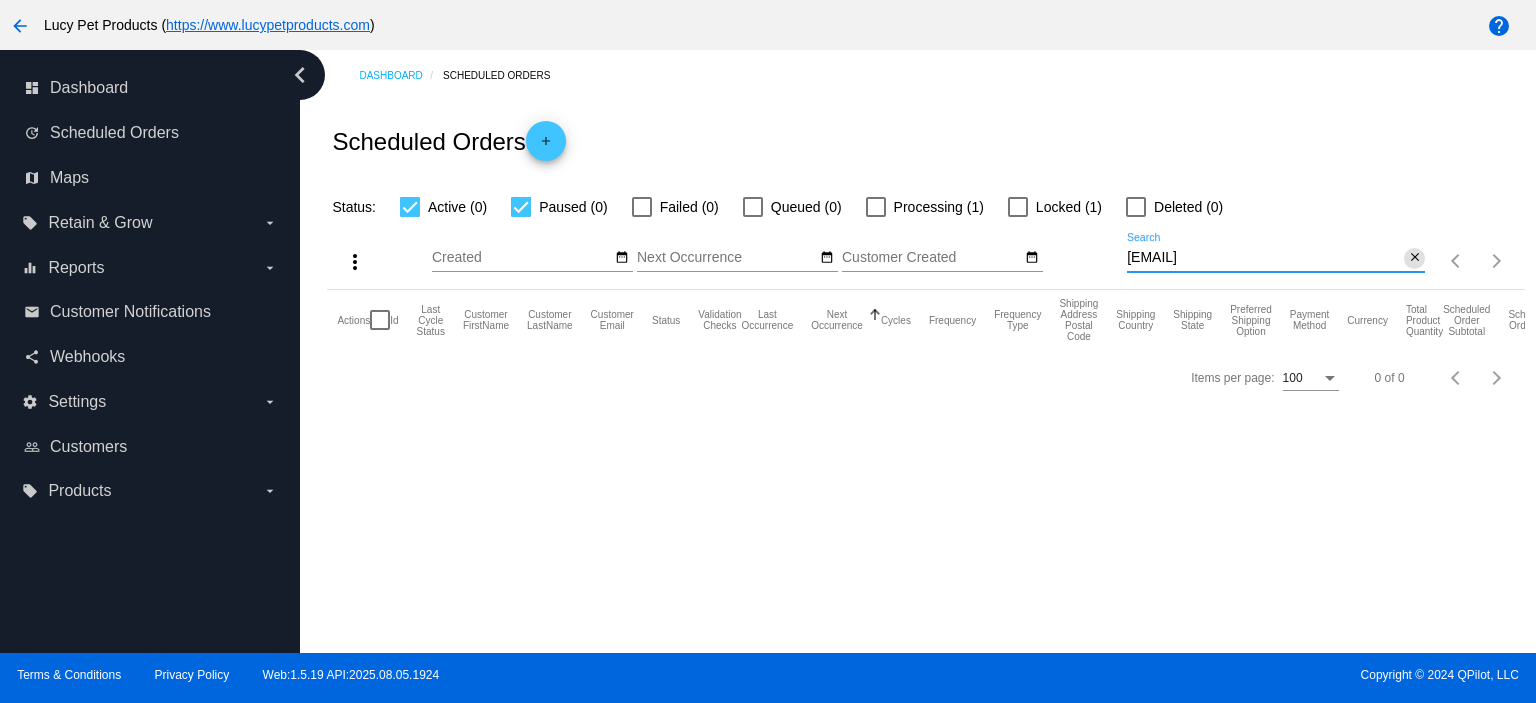 click on "close" 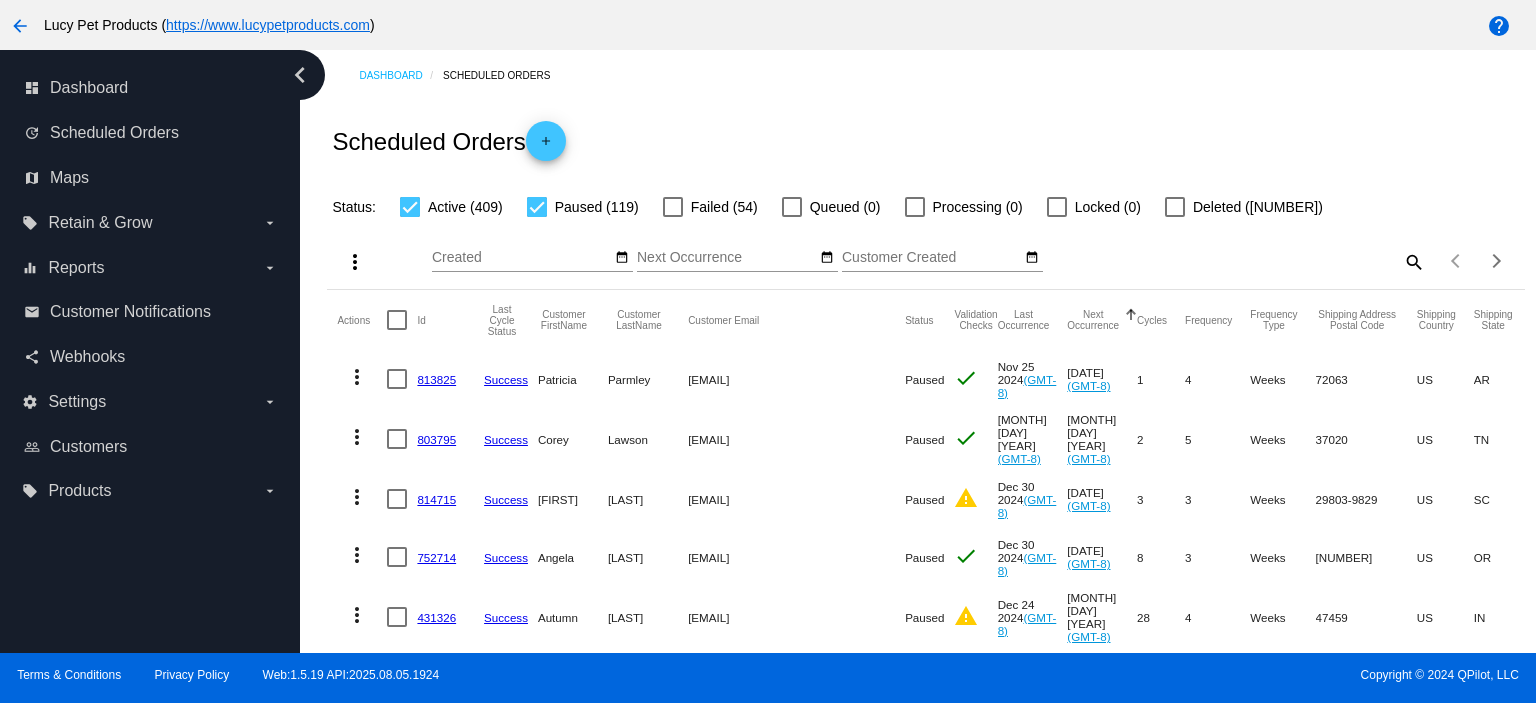 click on "search" 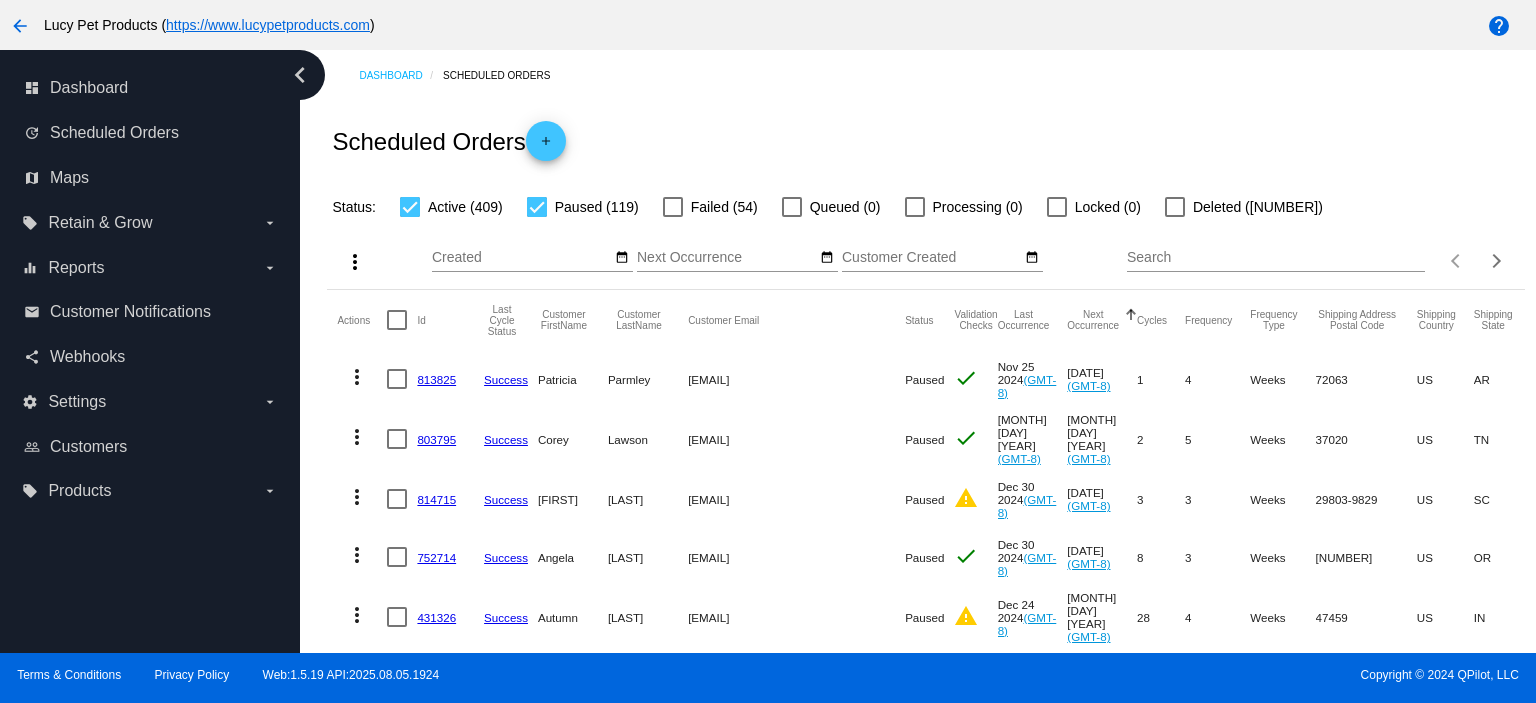click on "Search" at bounding box center (1276, 258) 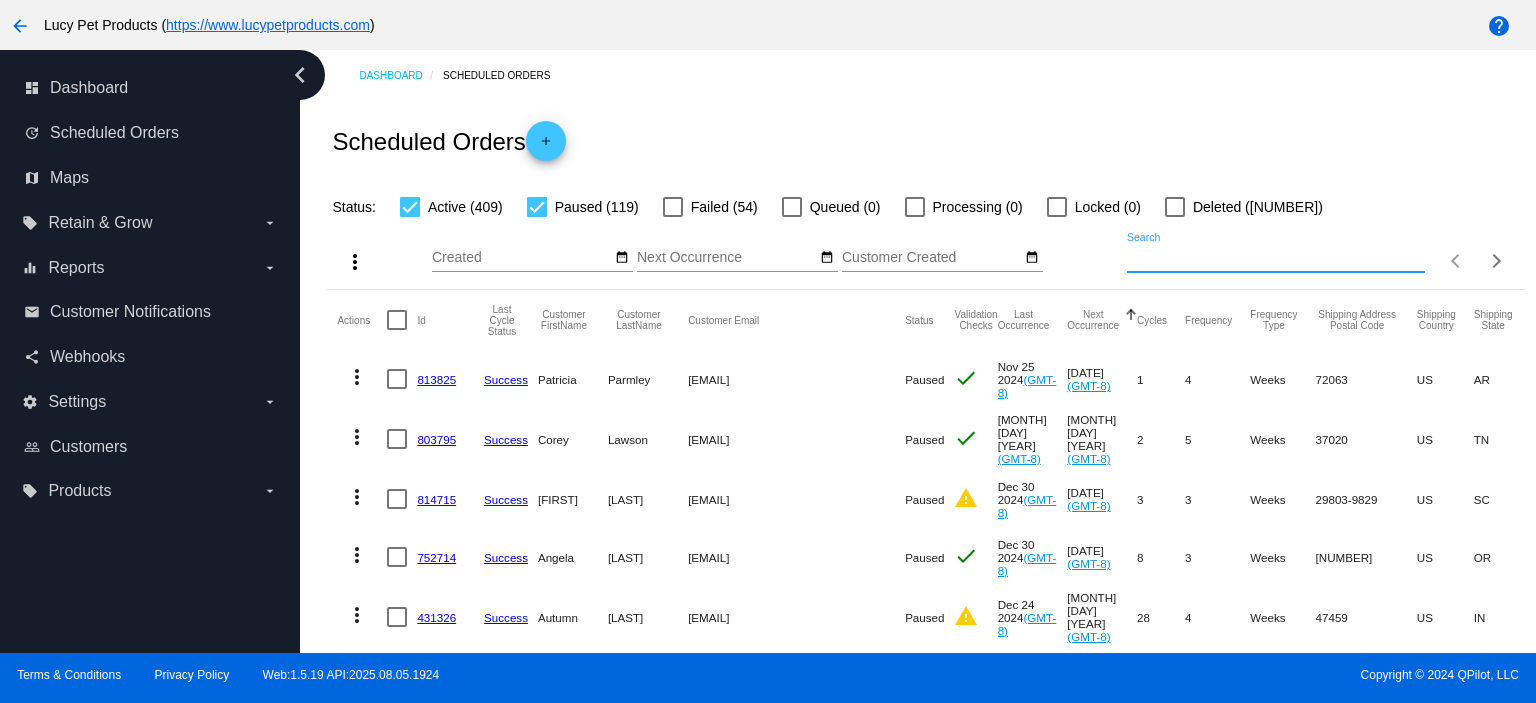 paste on "[EMAIL]" 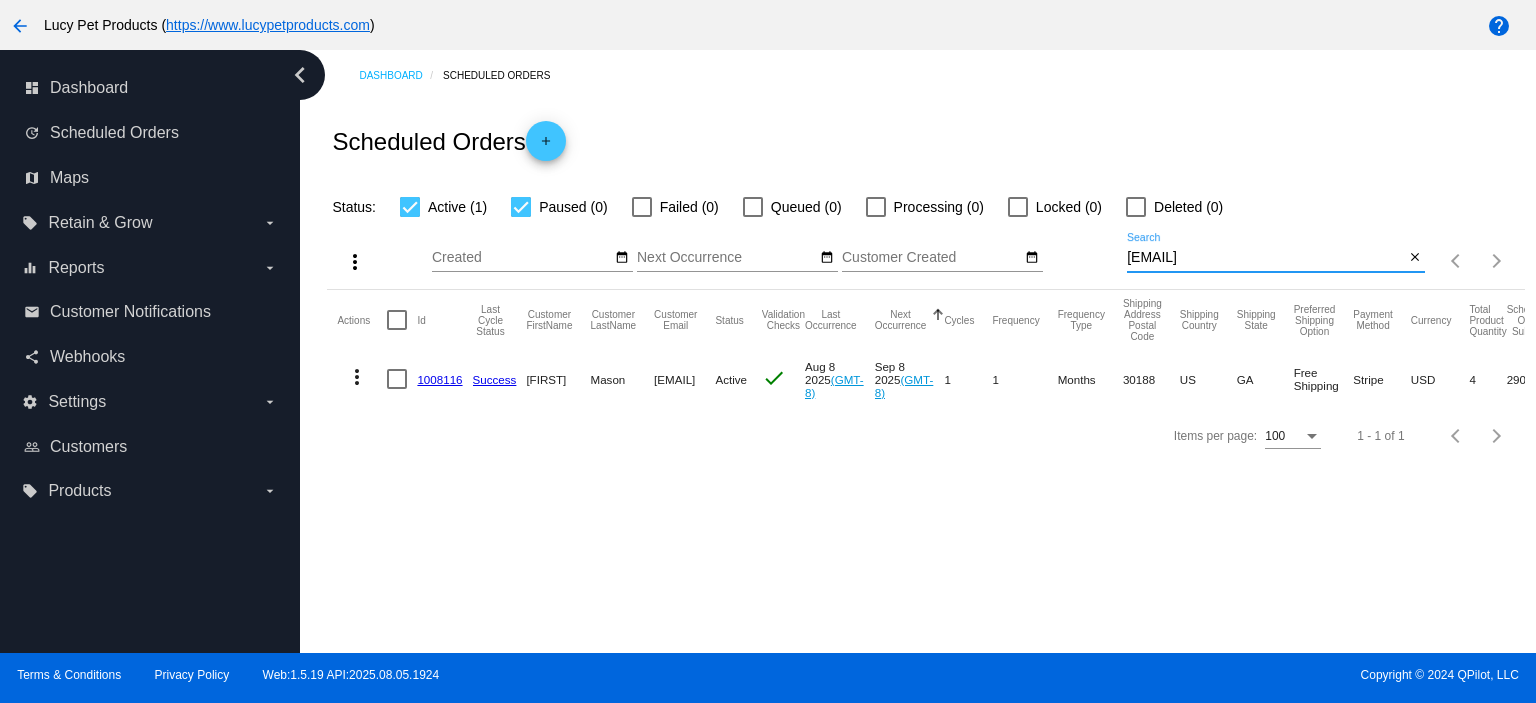 type on "[EMAIL]" 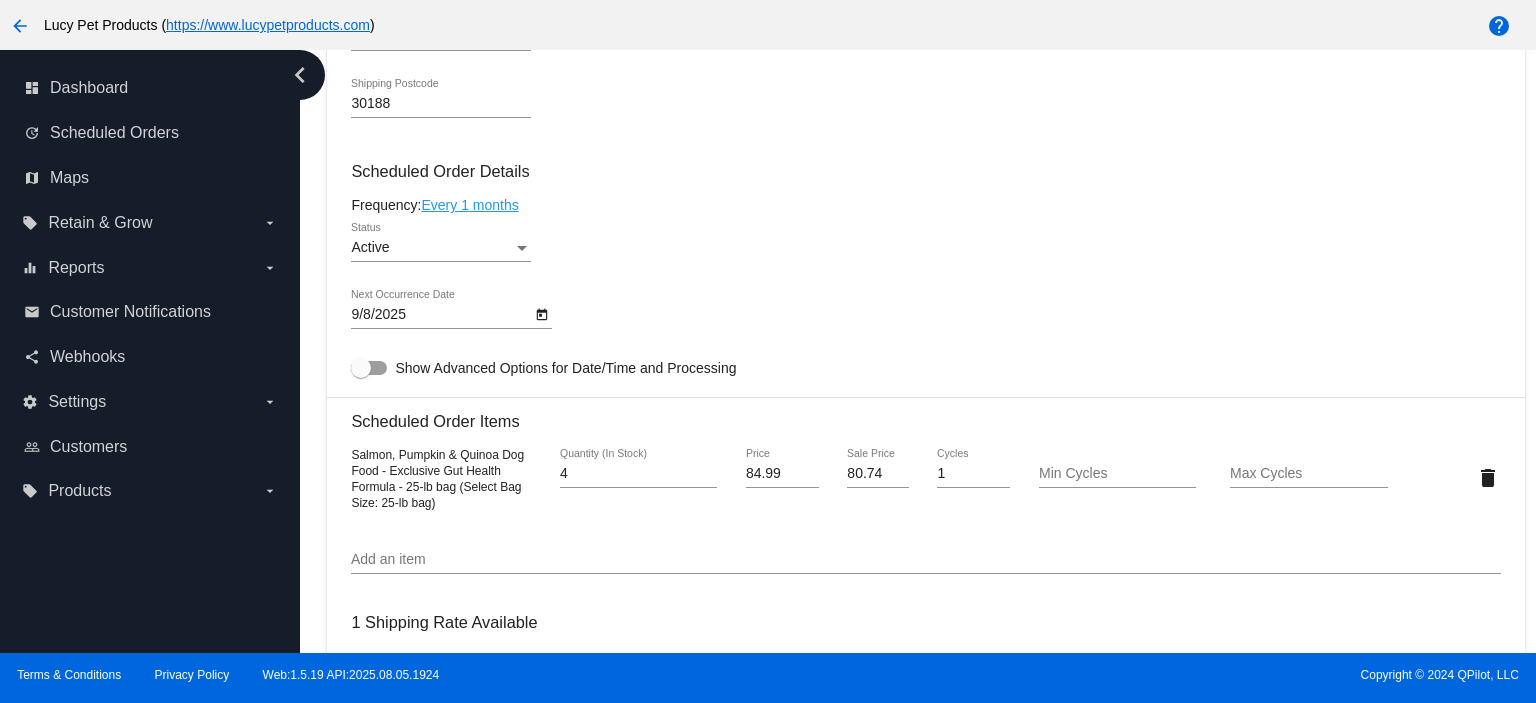 scroll, scrollTop: 1066, scrollLeft: 0, axis: vertical 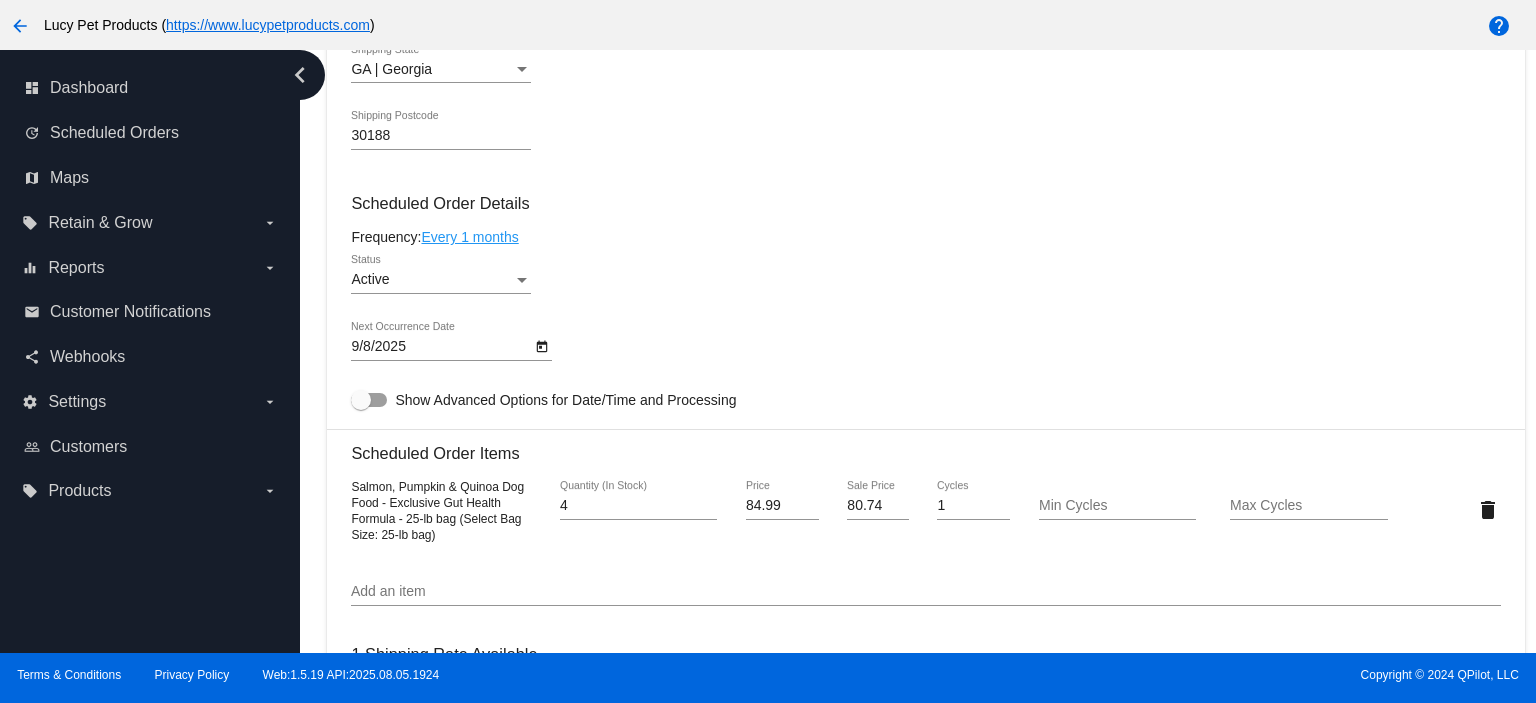 click on "Active" at bounding box center [370, 279] 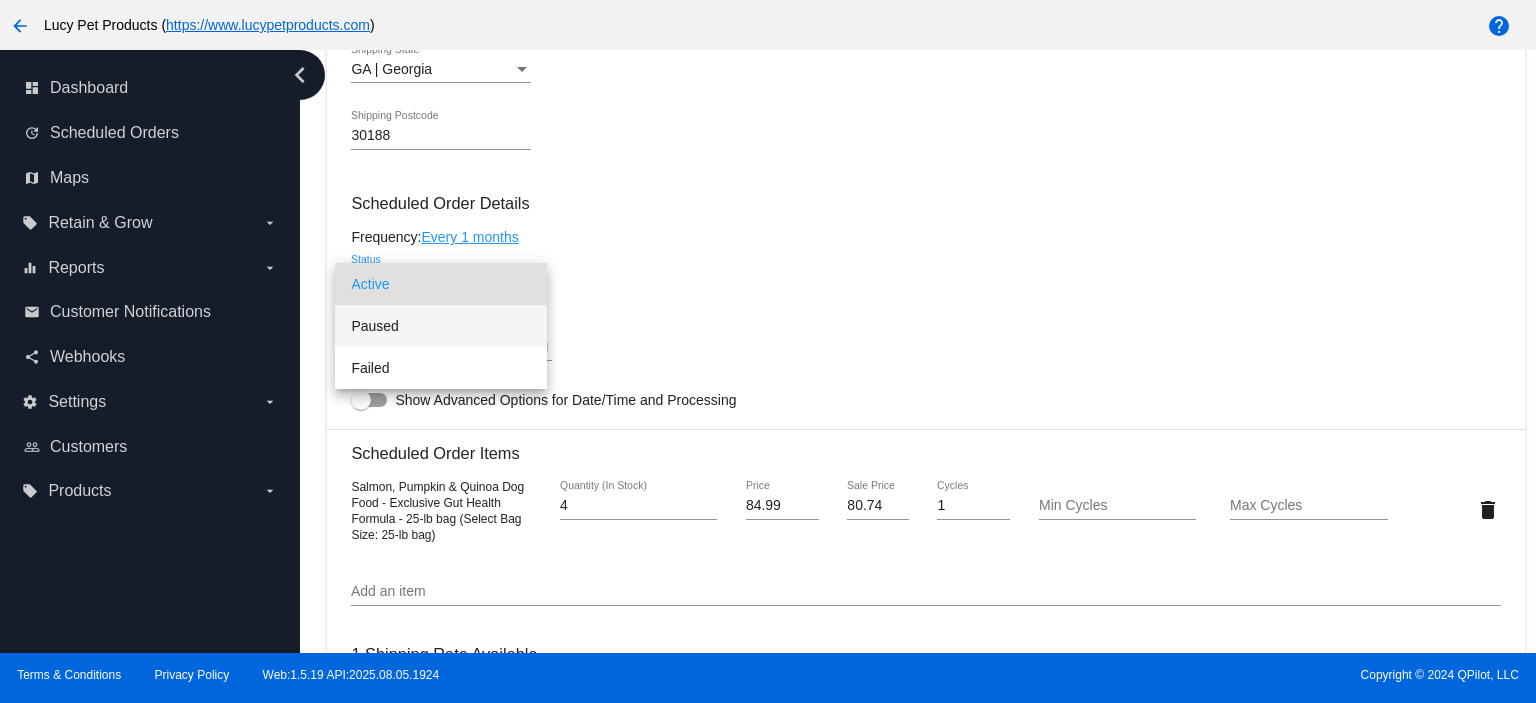 click on "Paused" at bounding box center [441, 326] 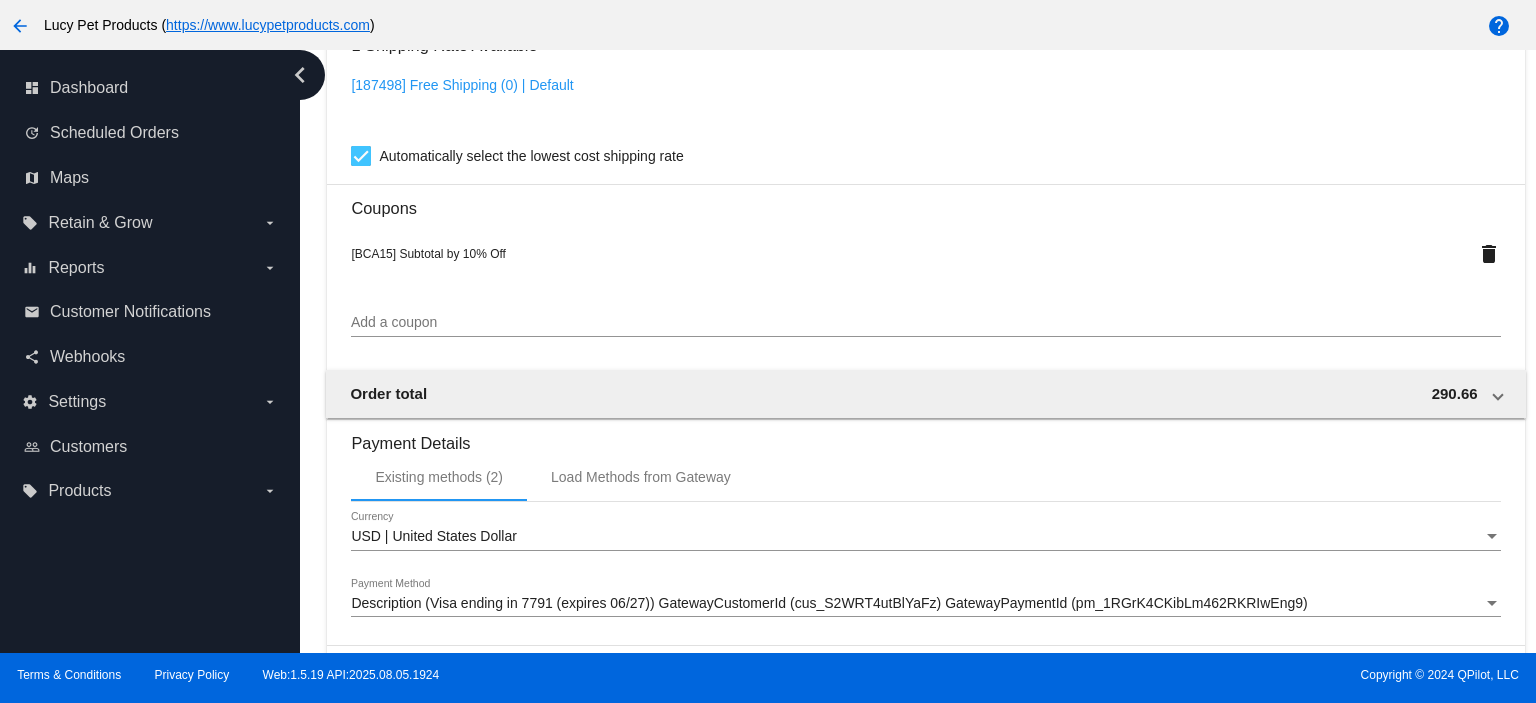 scroll, scrollTop: 1958, scrollLeft: 0, axis: vertical 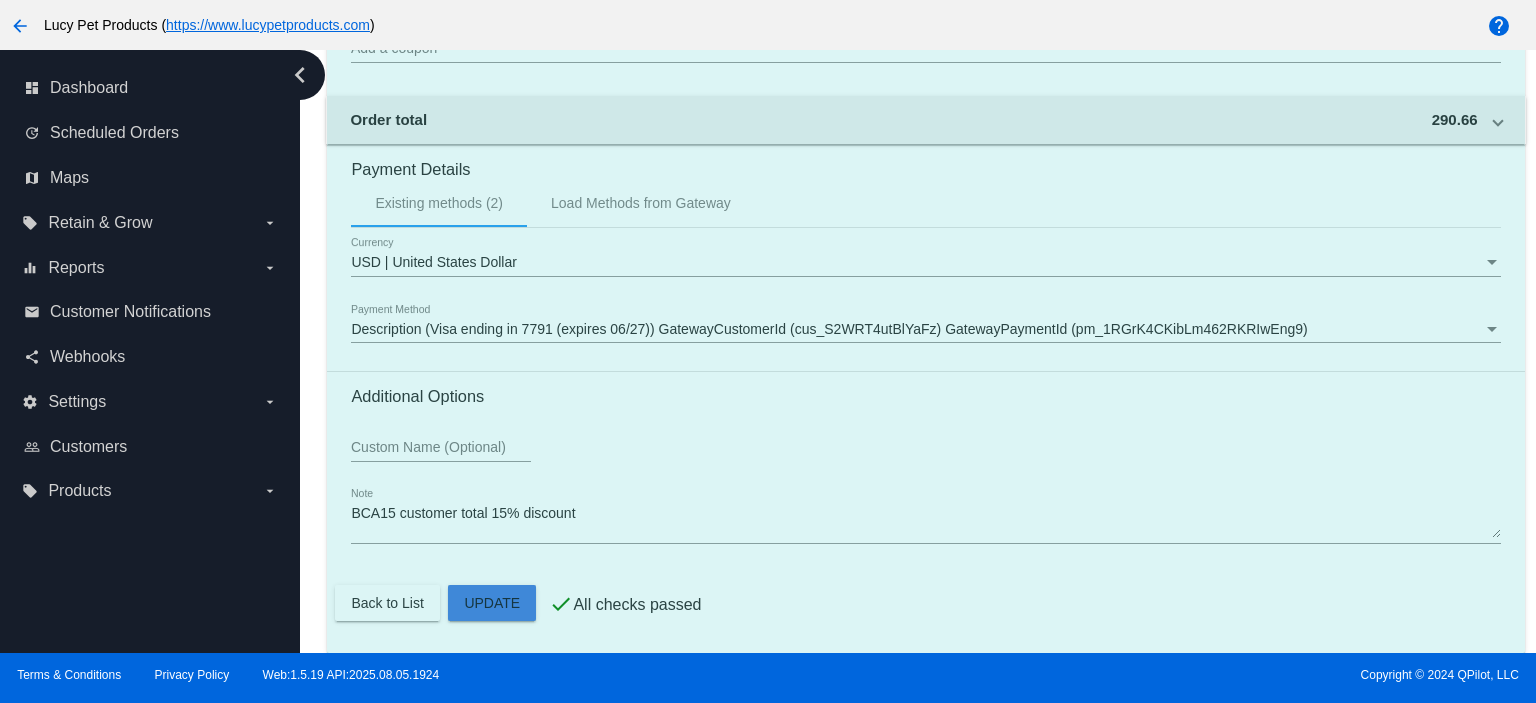 click on "Customer
6516349: [FIRST] [LAST]
[EMAIL]
Customer Shipping
Enter Shipping Address Select A Saved Address (0)
[FIRST]
Shipping First Name
[LAST]
Shipping Last Name
US | USA
Shipping Country
[NUMBER] [STREET]
Shipping Street 1
Shipping Street 2
[CITY]
Shipping City
GA | Georgia
Shipping State
[POSTAL_CODE]
Shipping Postcode
Scheduled Order Details
Frequency:
Every 1 months
Paused
Status
4" 